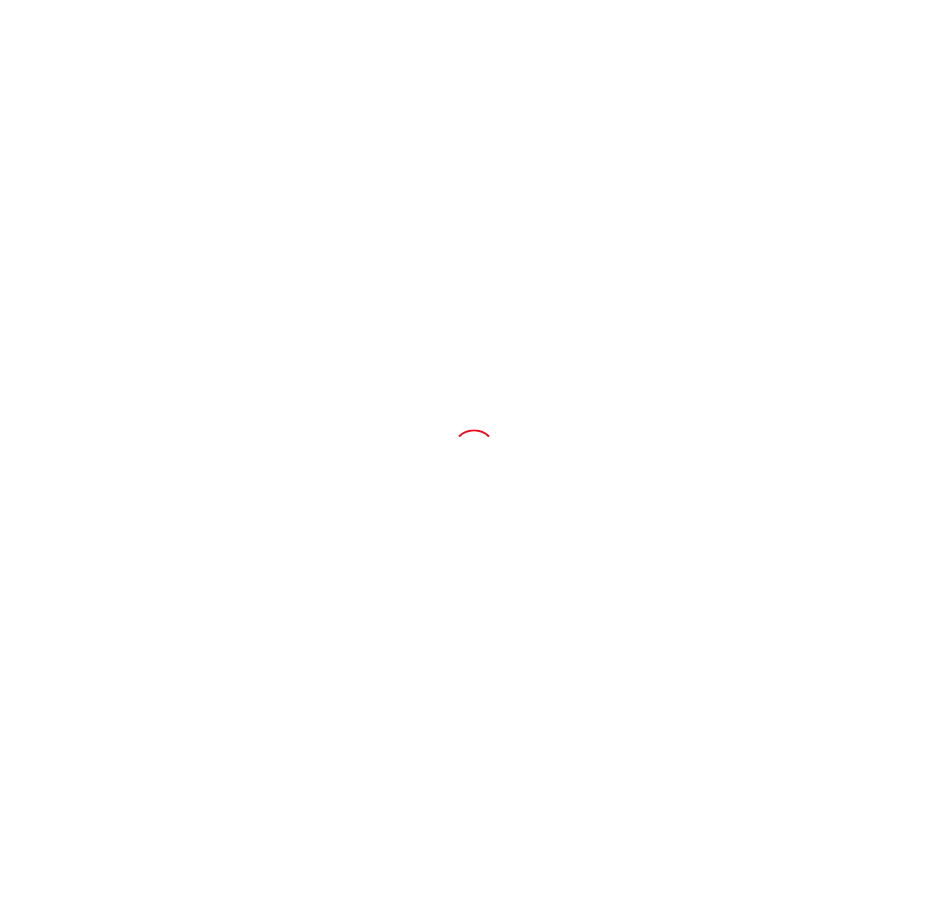 scroll, scrollTop: 0, scrollLeft: 0, axis: both 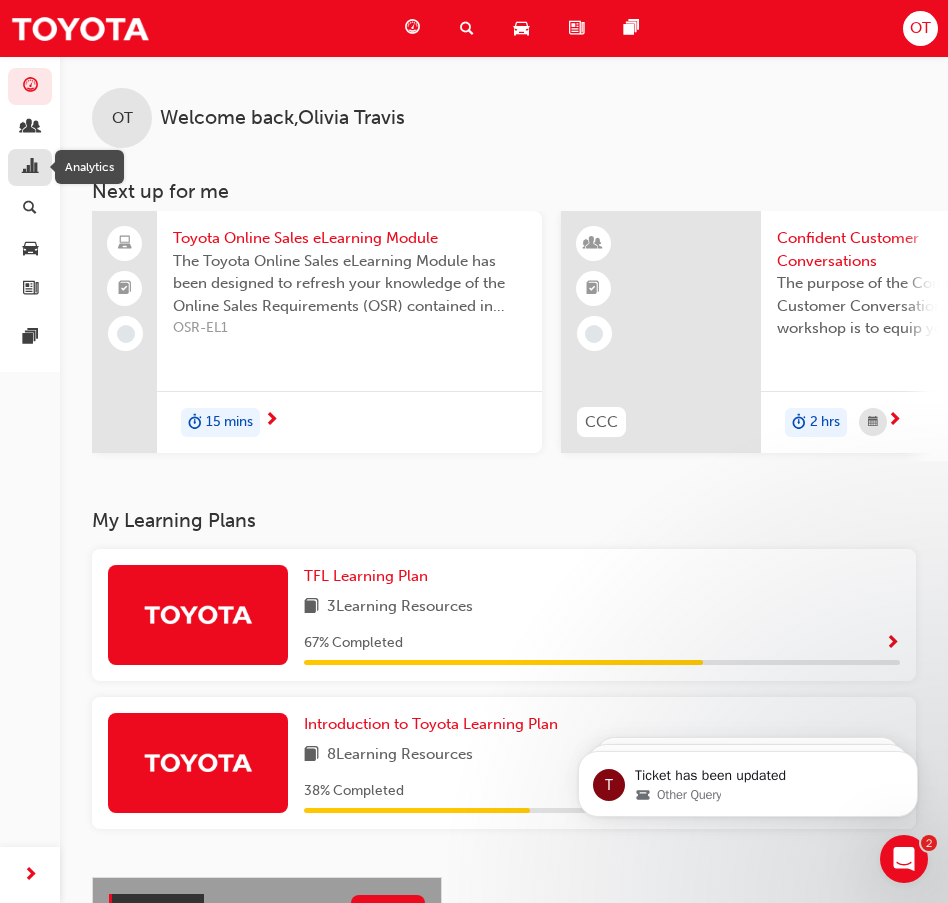 click at bounding box center (30, 168) 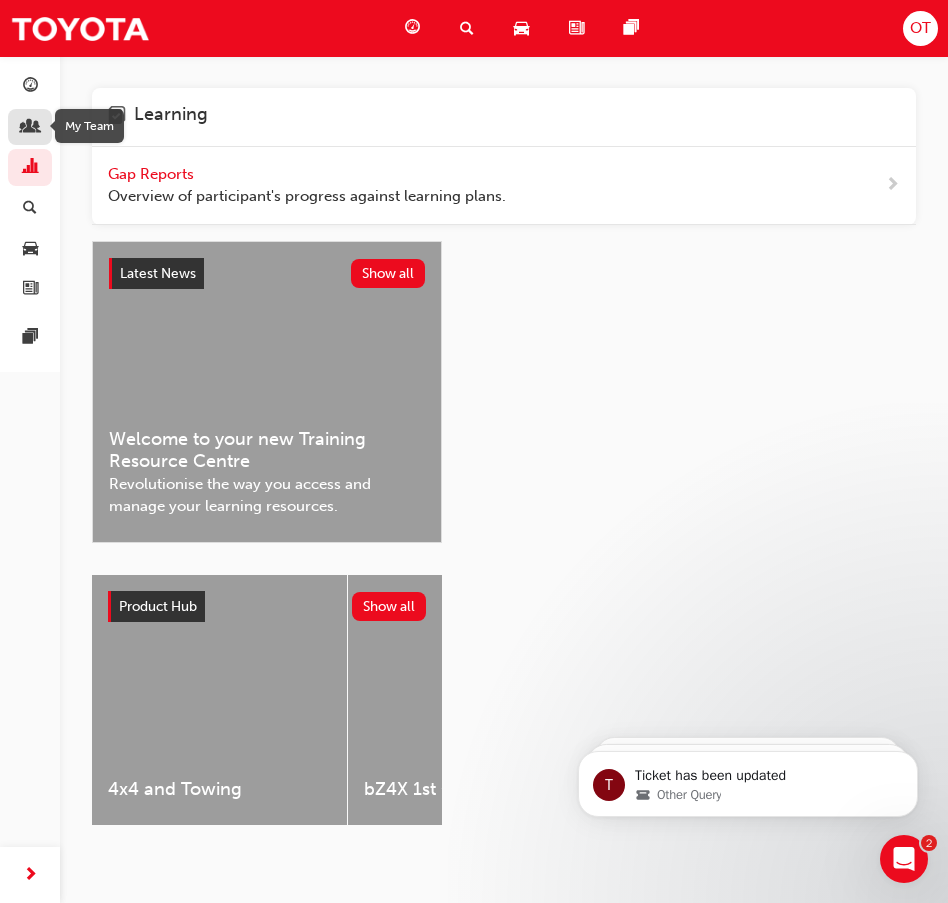 click at bounding box center [30, 128] 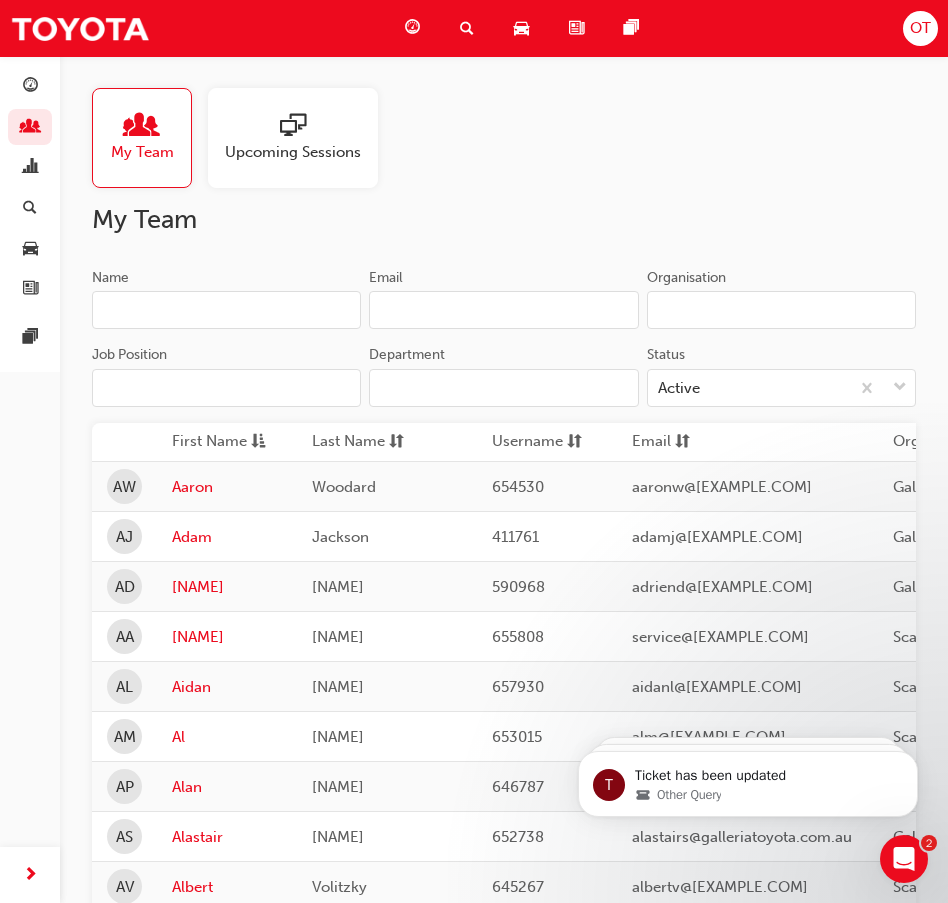 click on "Upcoming Sessions" at bounding box center [293, 152] 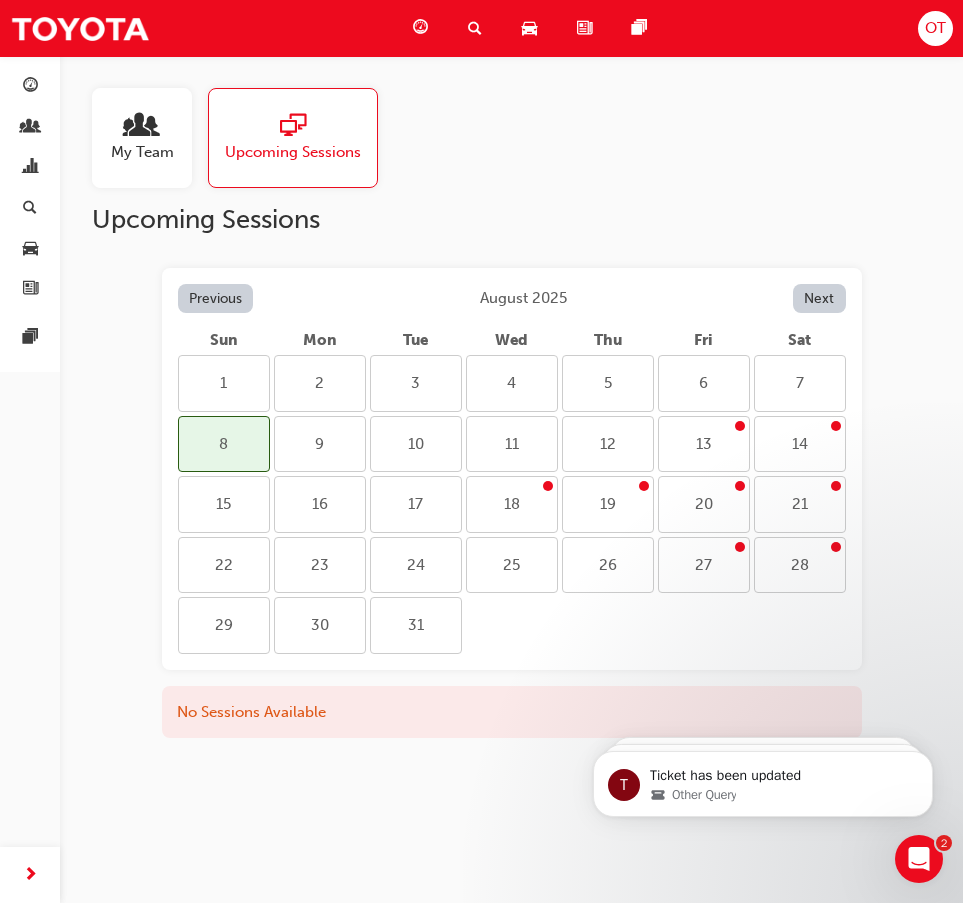 click on "13" at bounding box center [704, 444] 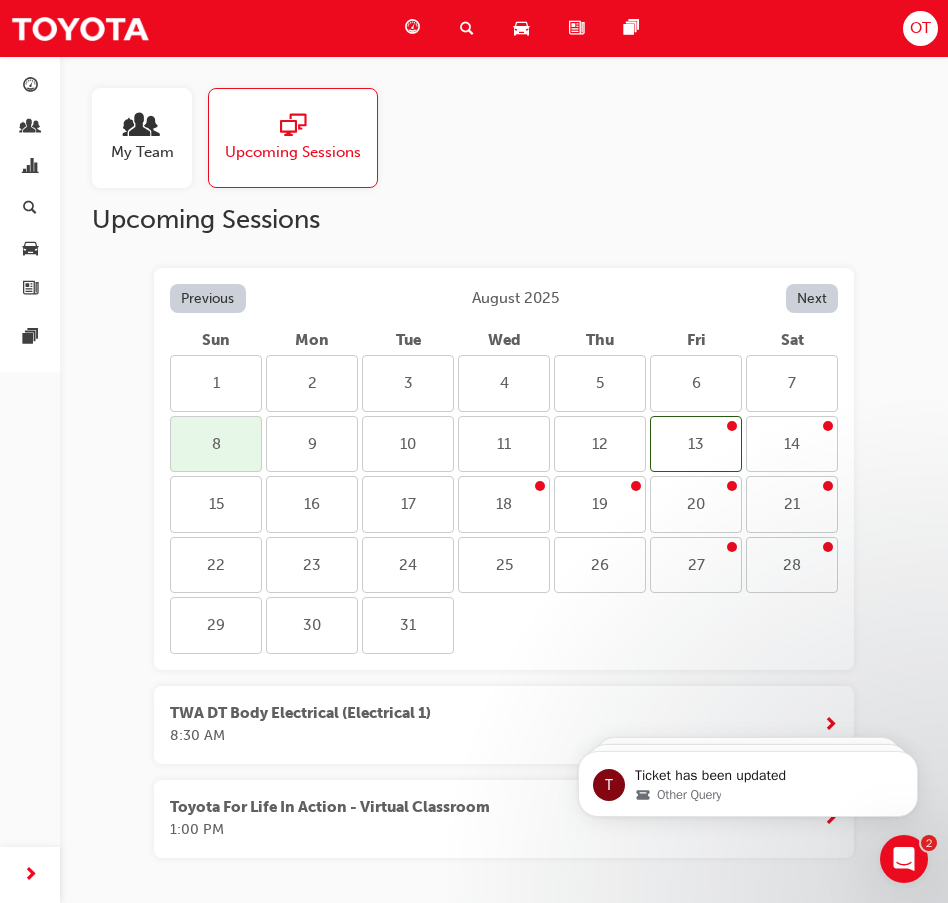 scroll, scrollTop: 53, scrollLeft: 0, axis: vertical 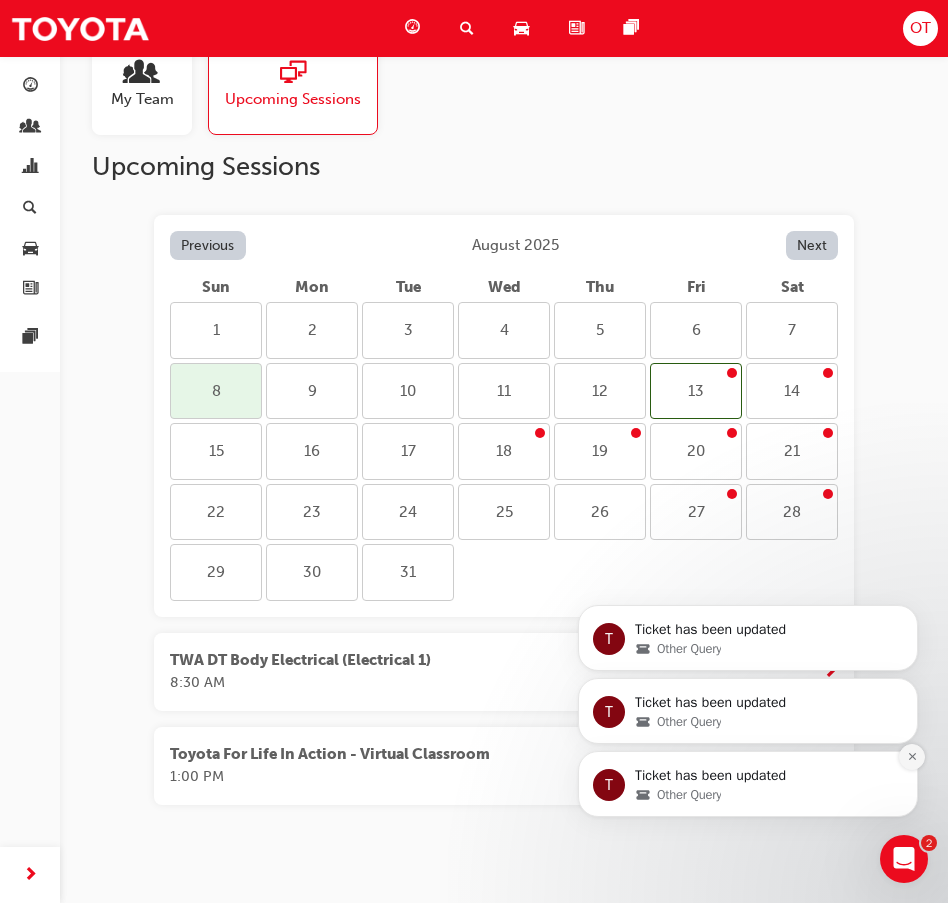 click 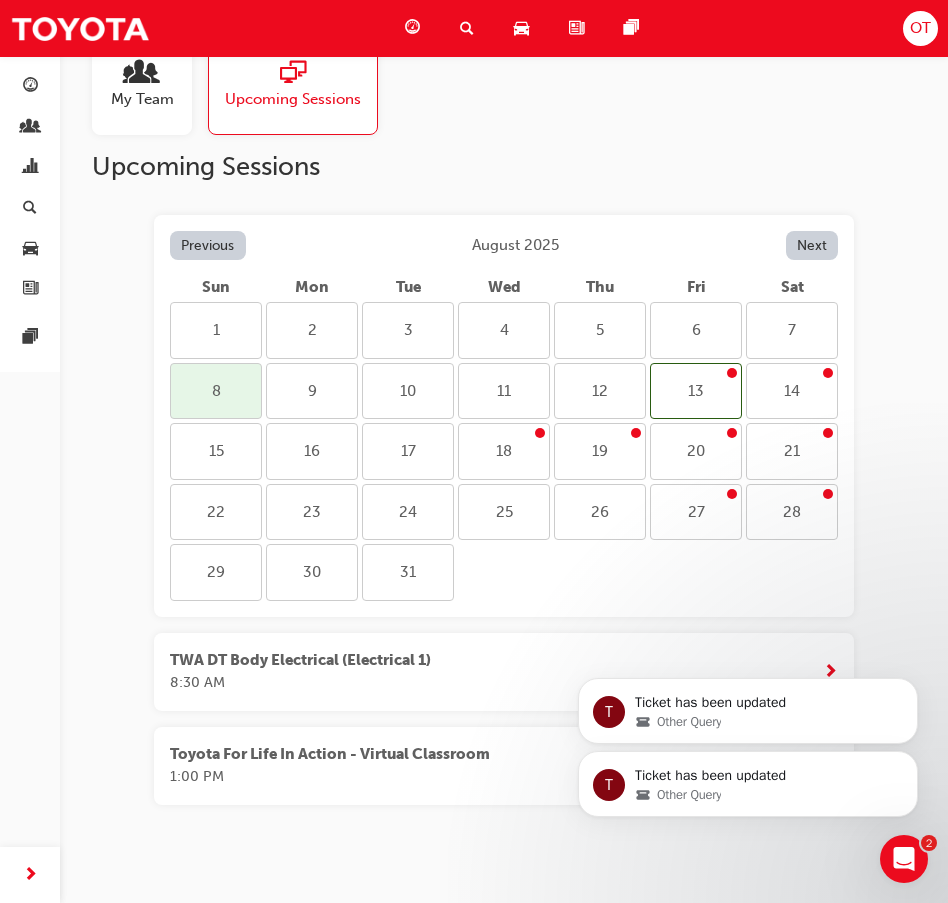 click 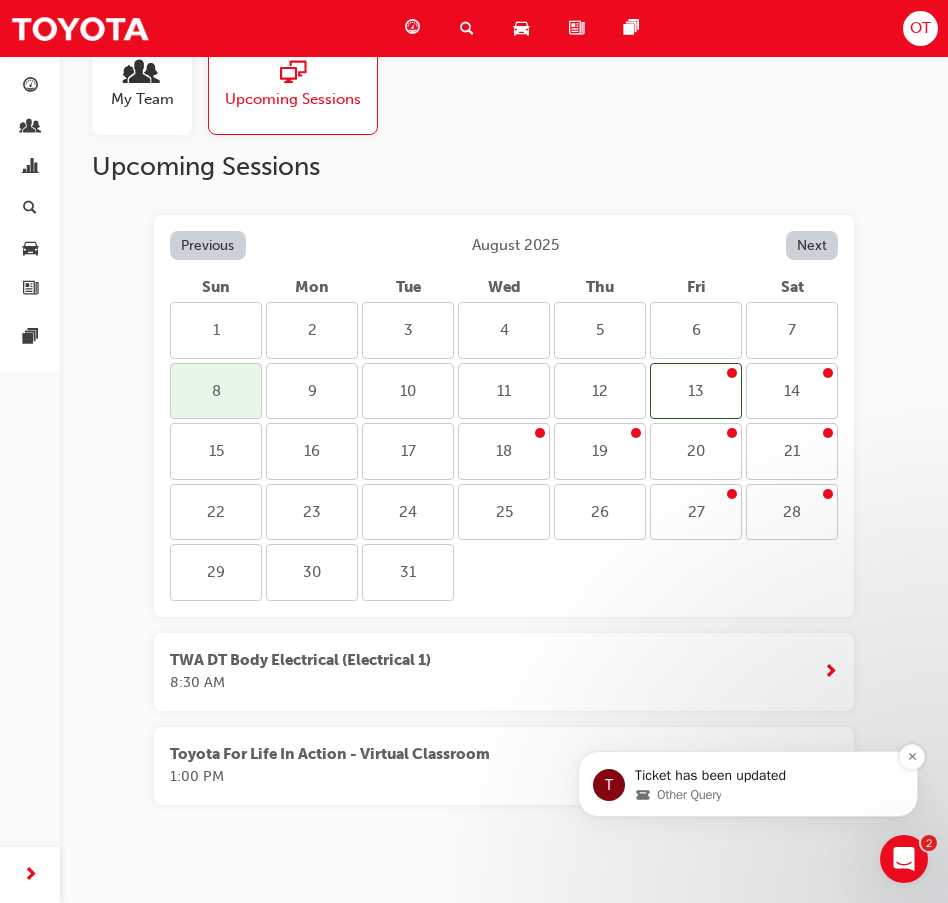 click 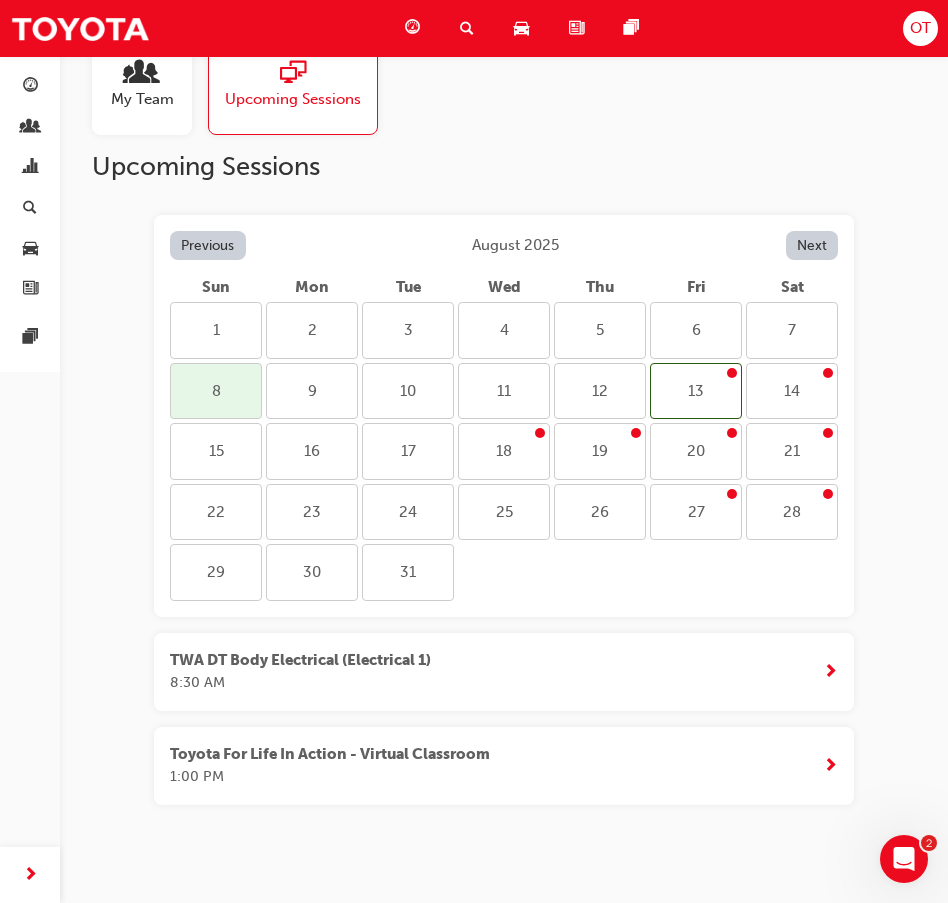 click at bounding box center (830, 766) 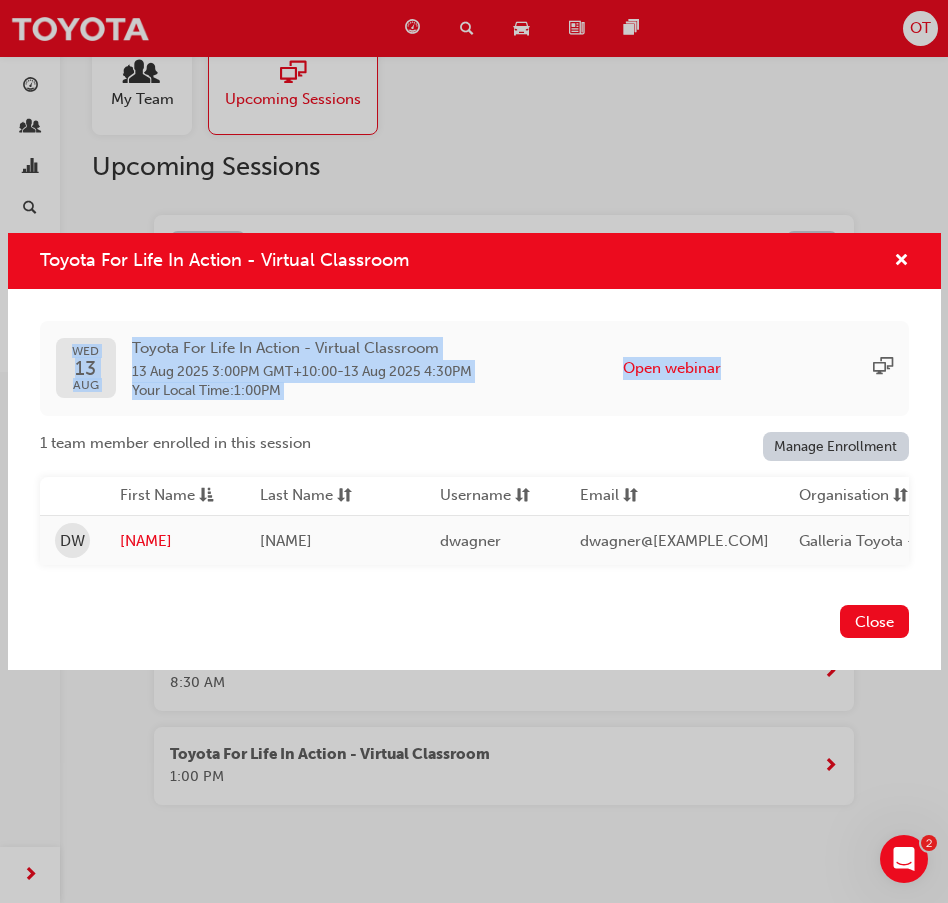 drag, startPoint x: 756, startPoint y: 281, endPoint x: 775, endPoint y: 272, distance: 21.023796 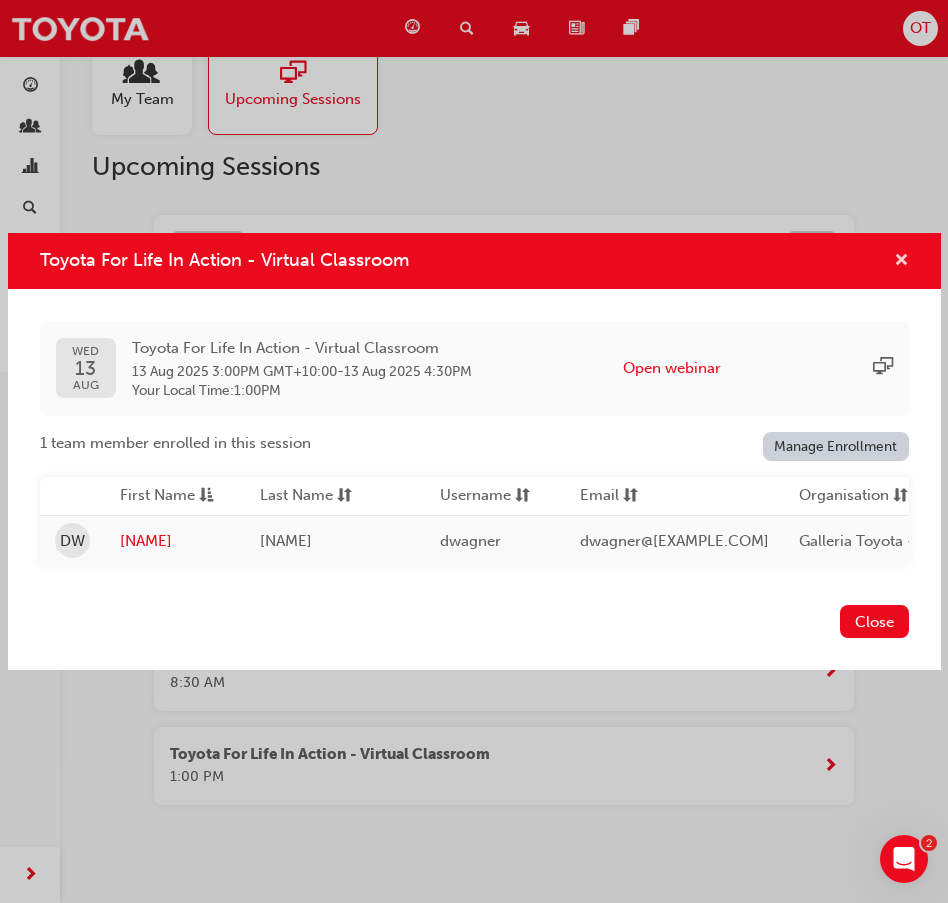 click at bounding box center (901, 262) 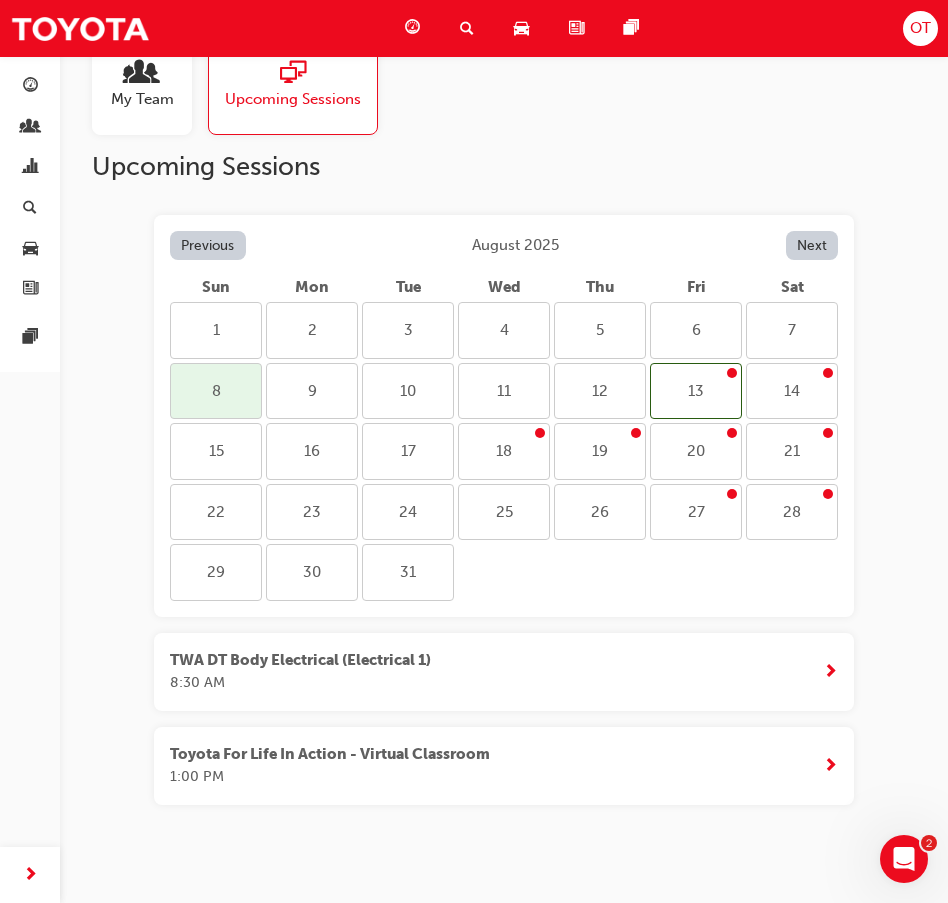click on "18" at bounding box center (504, 451) 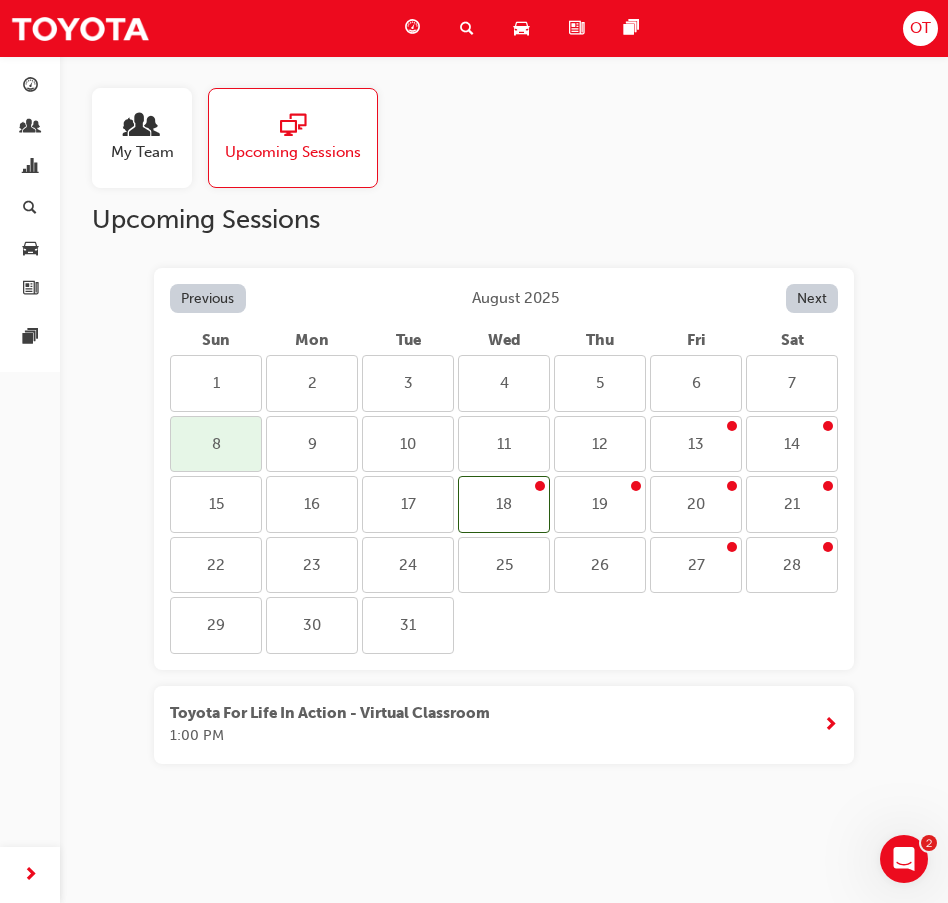 scroll, scrollTop: 0, scrollLeft: 0, axis: both 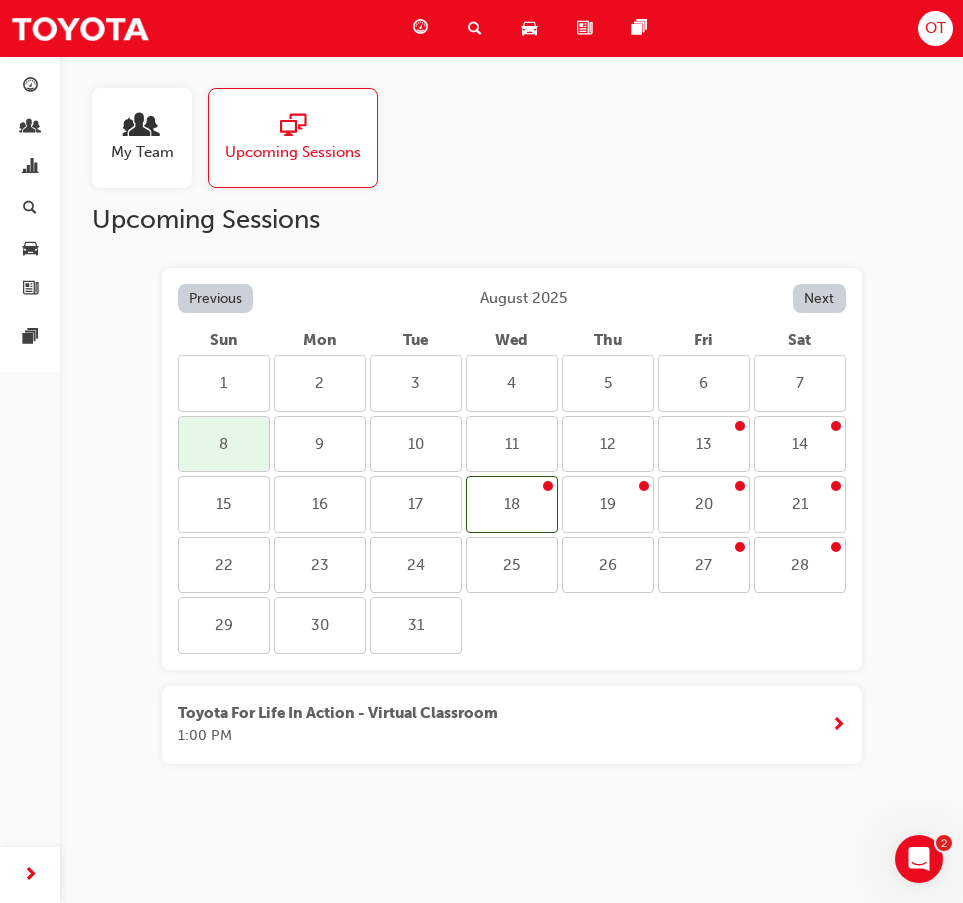 click on "19" at bounding box center [608, 504] 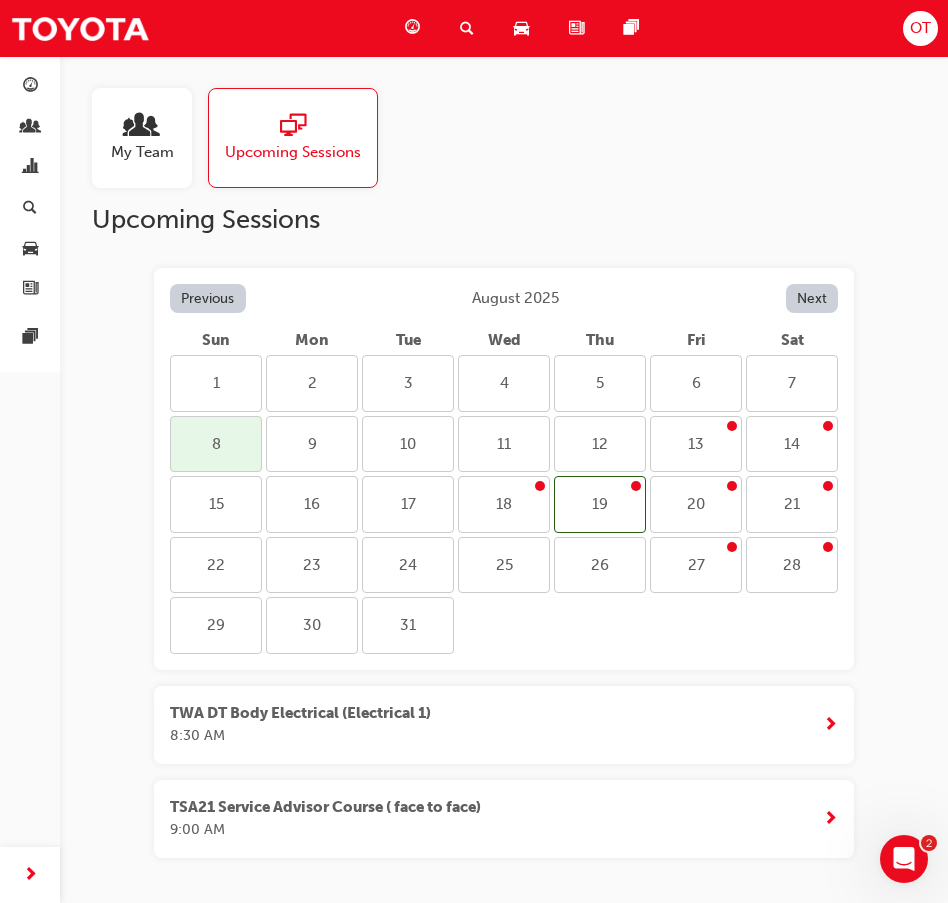 scroll, scrollTop: 53, scrollLeft: 0, axis: vertical 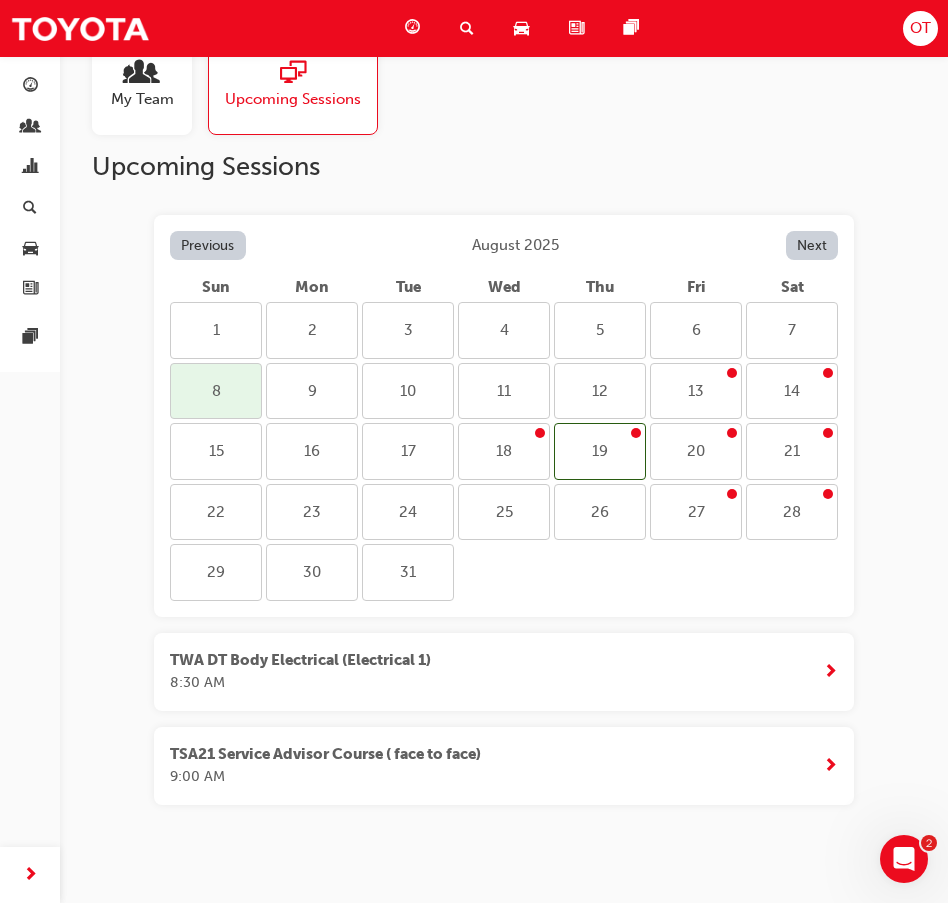 click on "20" at bounding box center (696, 451) 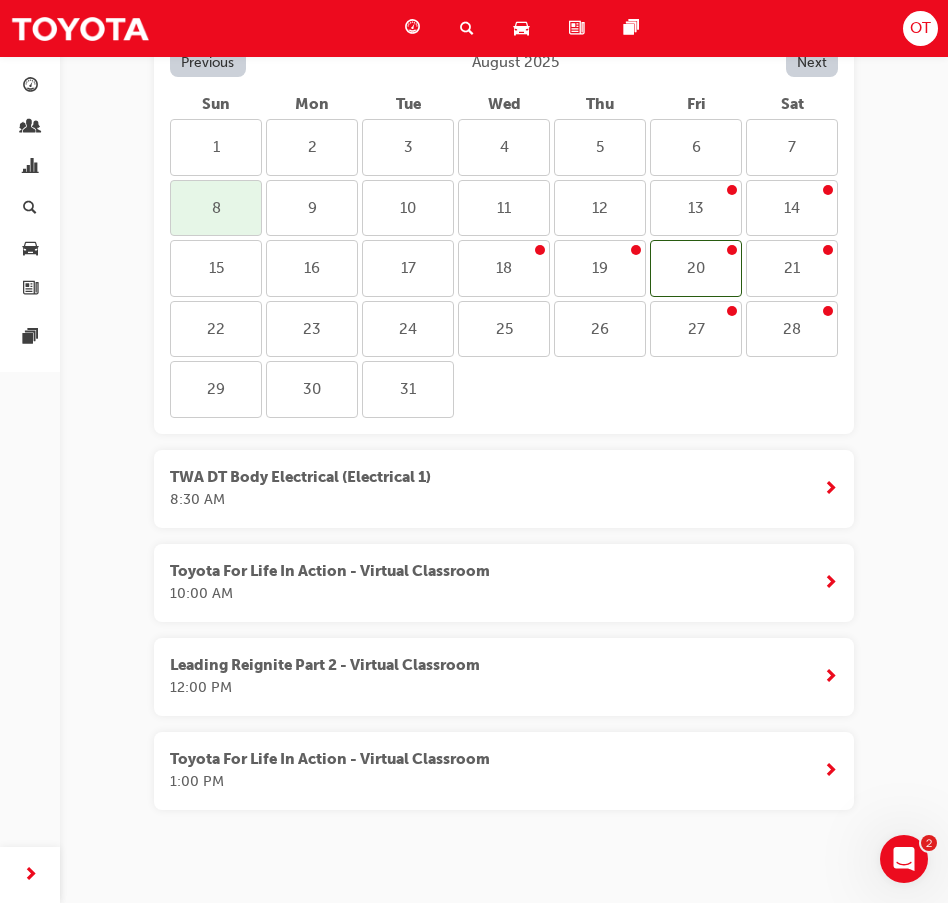 scroll, scrollTop: 241, scrollLeft: 0, axis: vertical 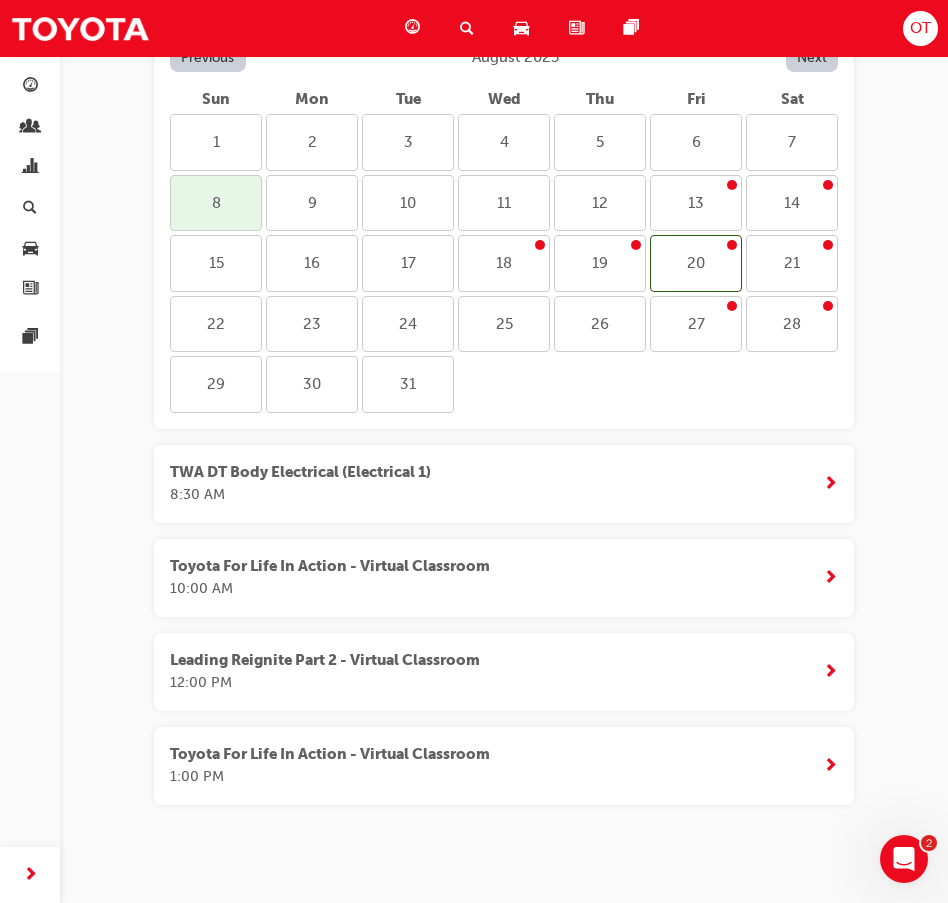 click on "Toyota For Life In Action - Virtual Classroom 10:00 AM" at bounding box center [504, 578] 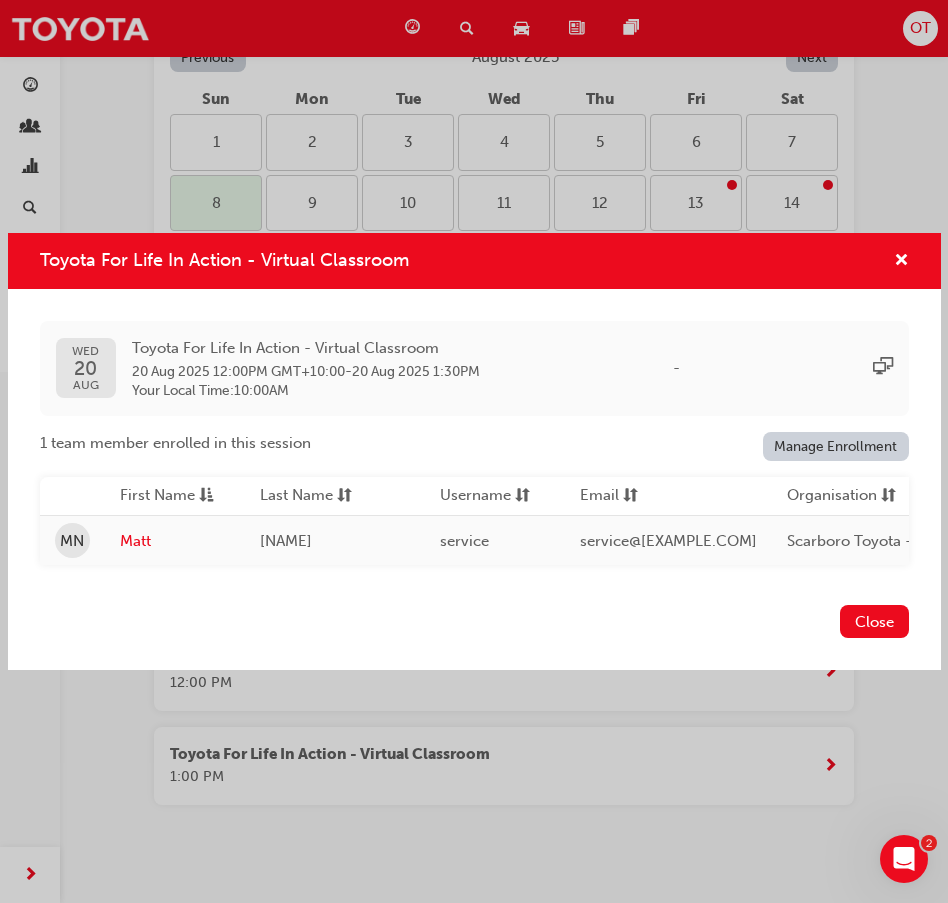 click at bounding box center (893, 261) 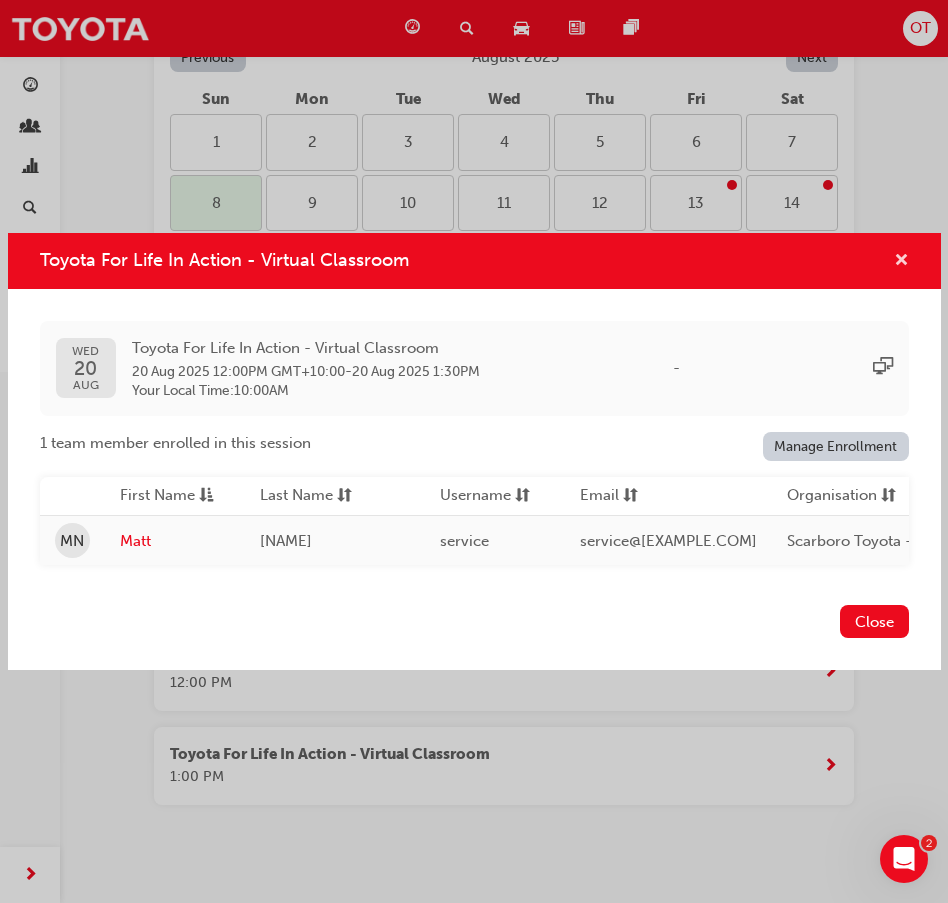 drag, startPoint x: 899, startPoint y: 256, endPoint x: 849, endPoint y: 317, distance: 78.873314 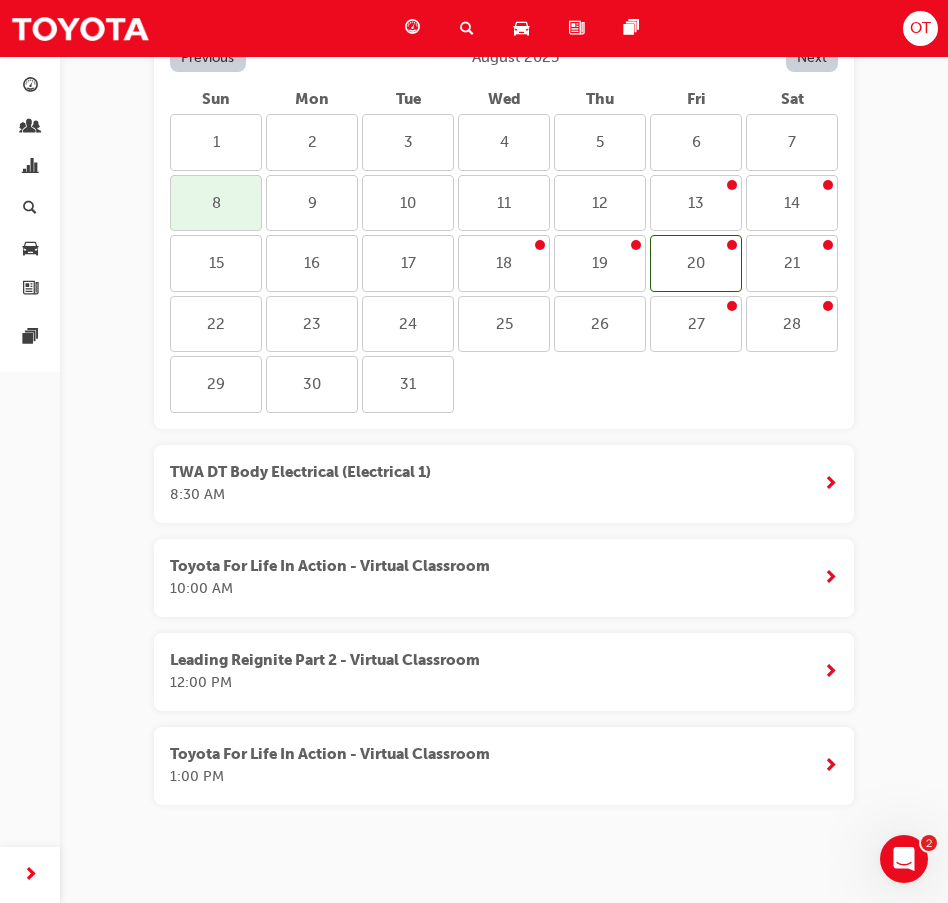 click on "Toyota For Life In Action - Virtual Classroom 1:00 PM" at bounding box center [338, 766] 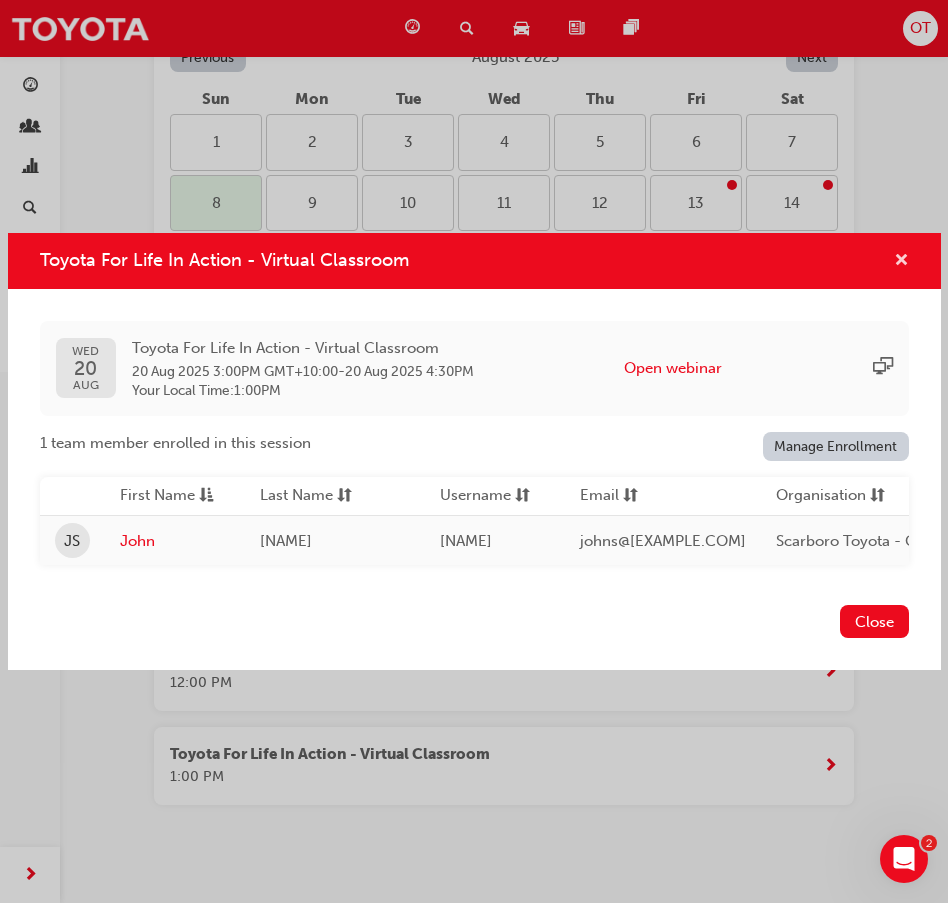 click at bounding box center (901, 262) 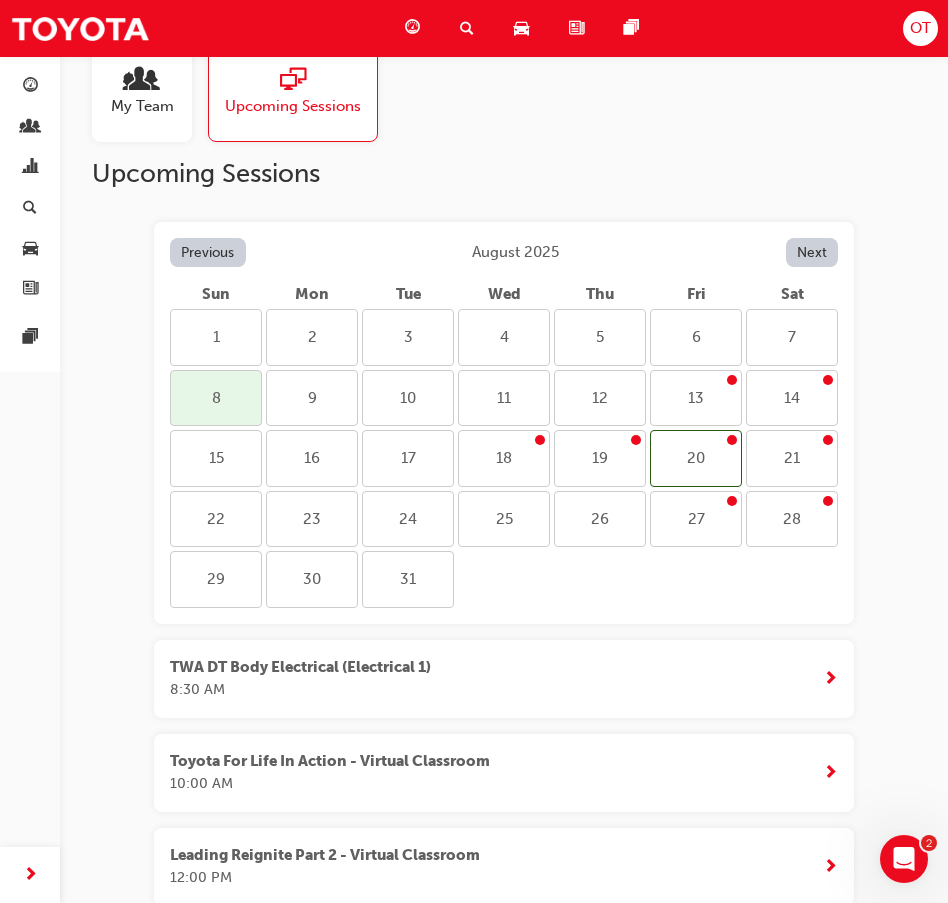 scroll, scrollTop: 0, scrollLeft: 0, axis: both 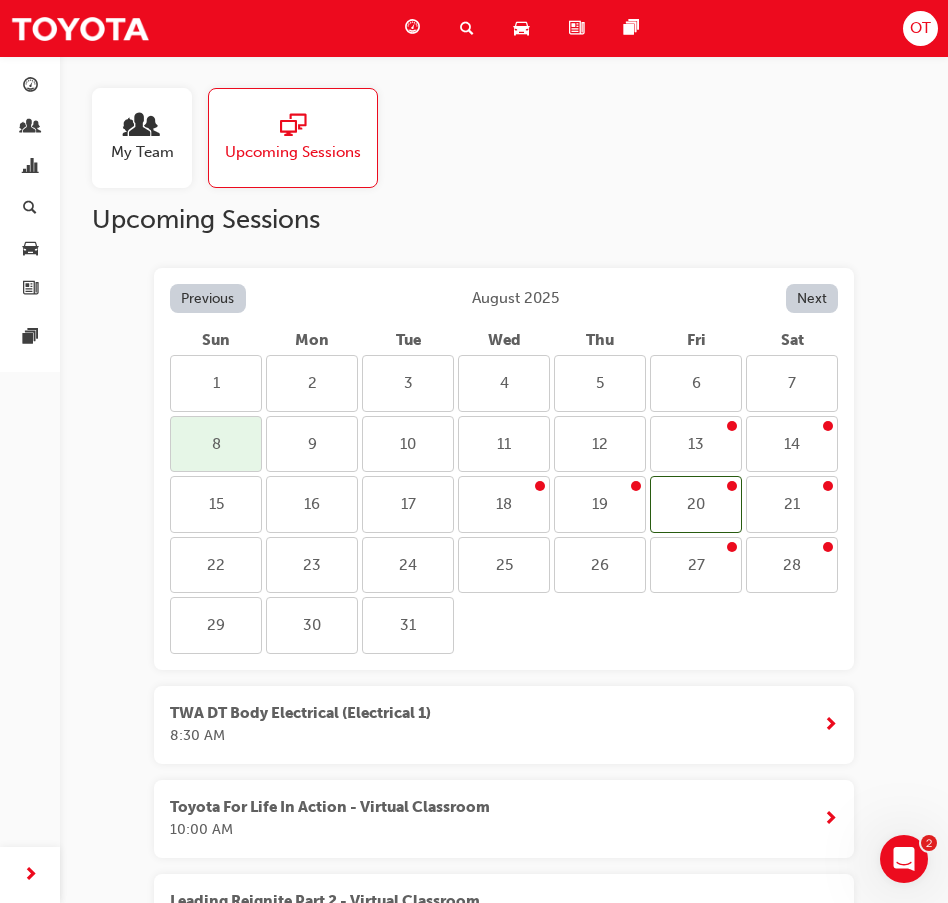 click on "21" at bounding box center [792, 504] 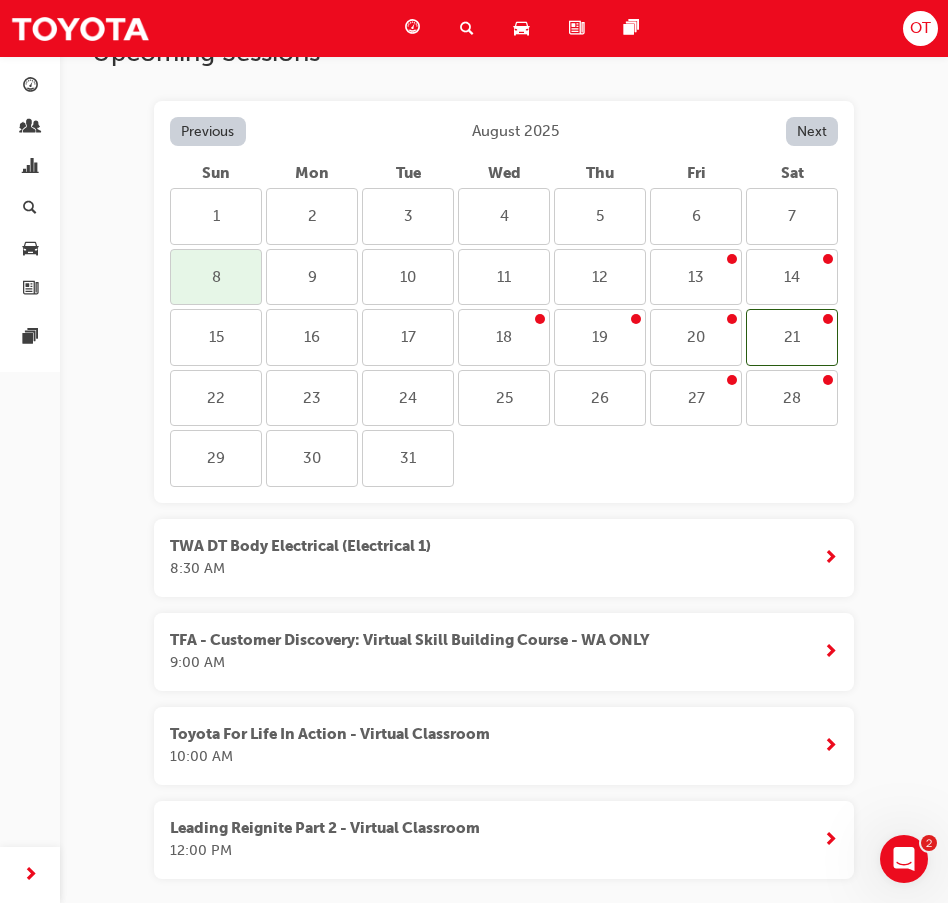 scroll, scrollTop: 241, scrollLeft: 0, axis: vertical 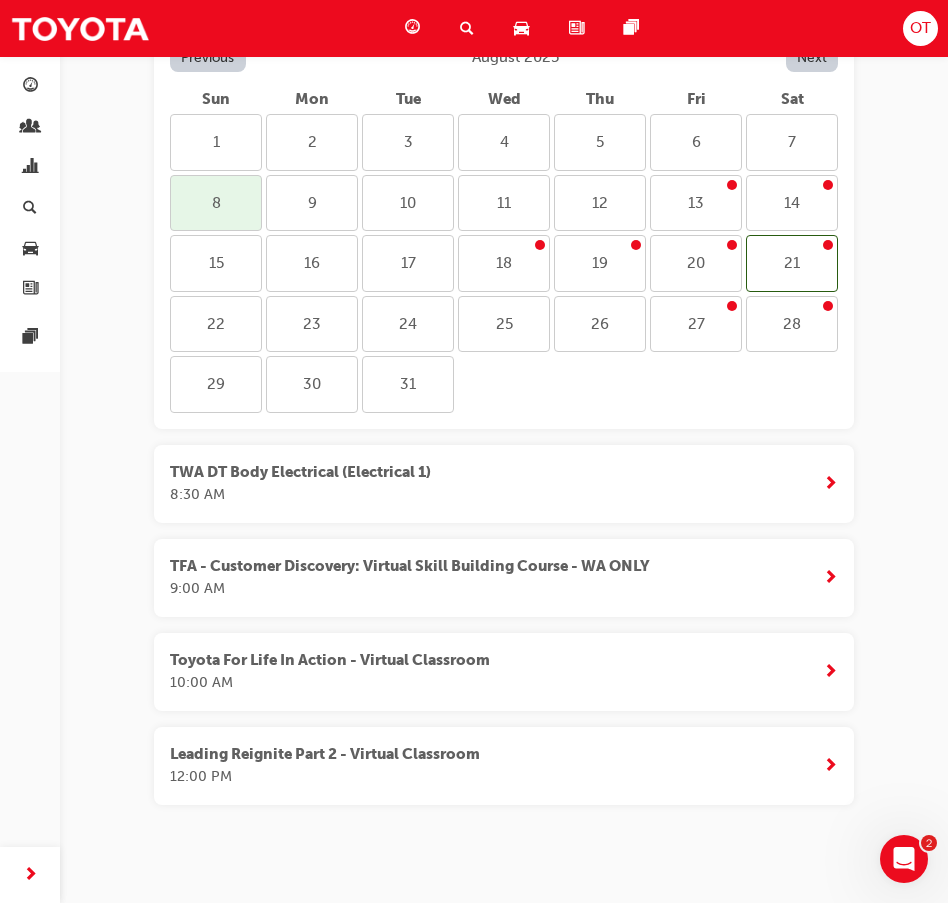 click on "Toyota For Life In Action - Virtual Classroom 10:00 AM" at bounding box center (504, 672) 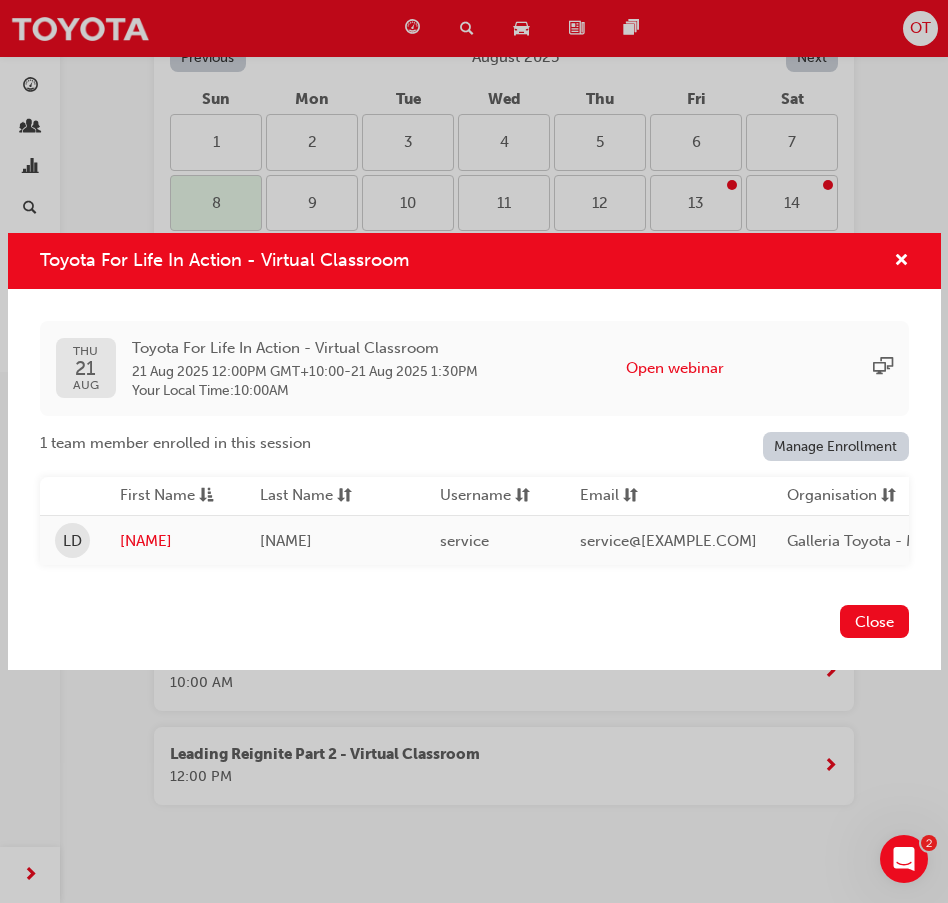drag, startPoint x: 917, startPoint y: 256, endPoint x: 909, endPoint y: 243, distance: 15.264338 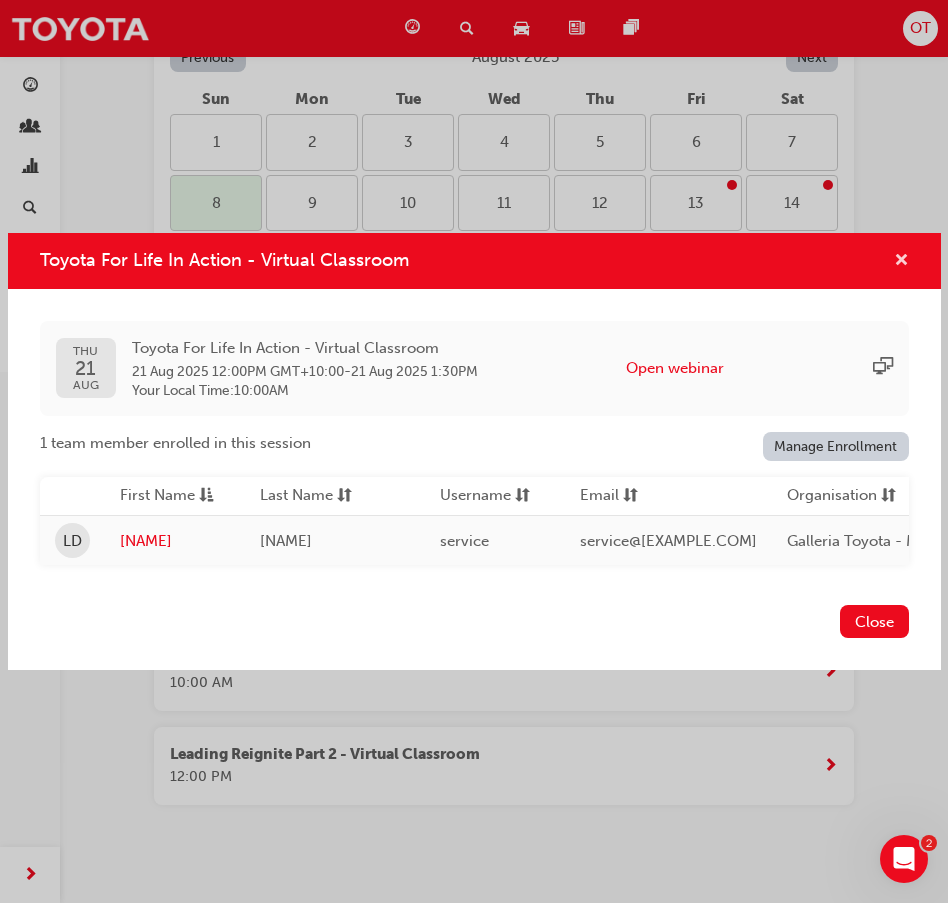 click at bounding box center (901, 262) 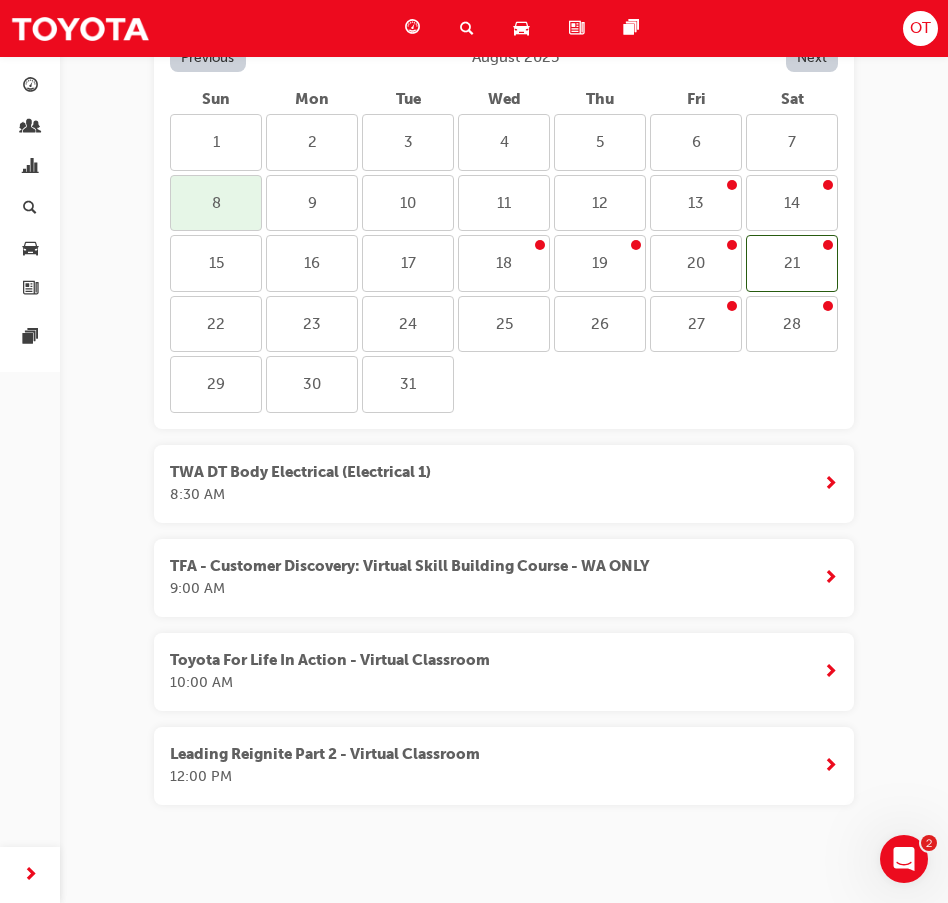 click on "28" at bounding box center (792, 324) 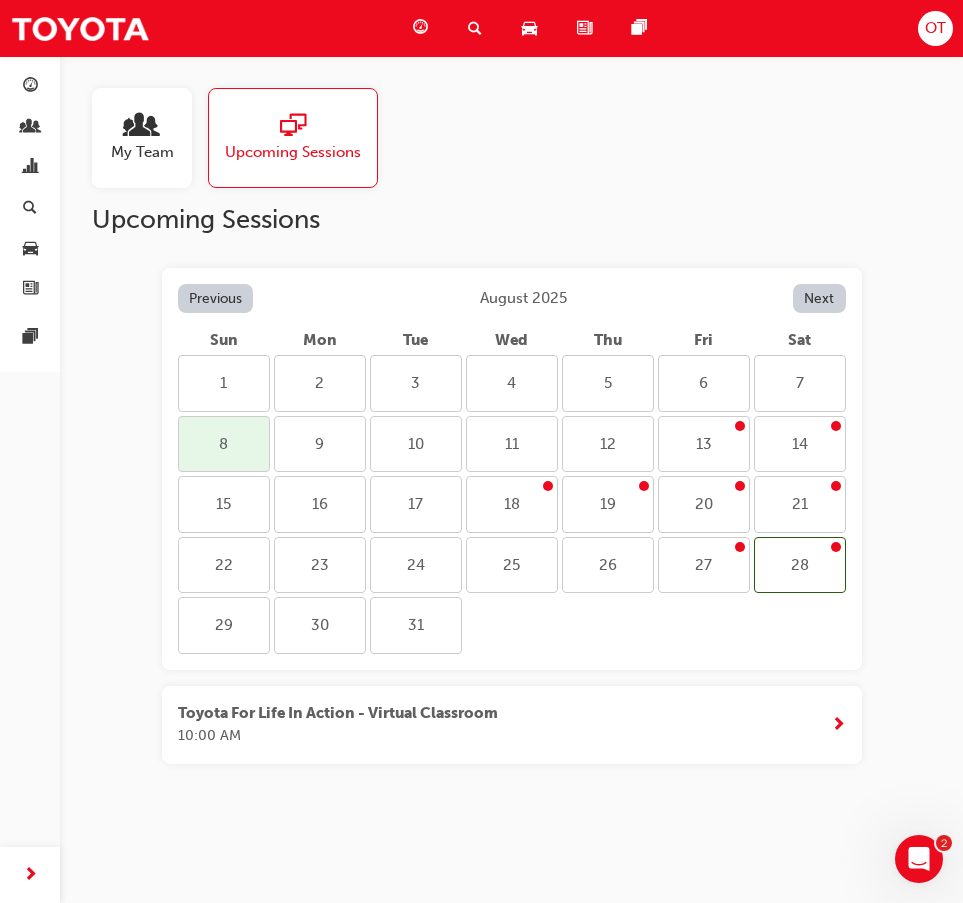 click on "Toyota For Life In Action - Virtual Classroom 10:00 AM" at bounding box center (512, 725) 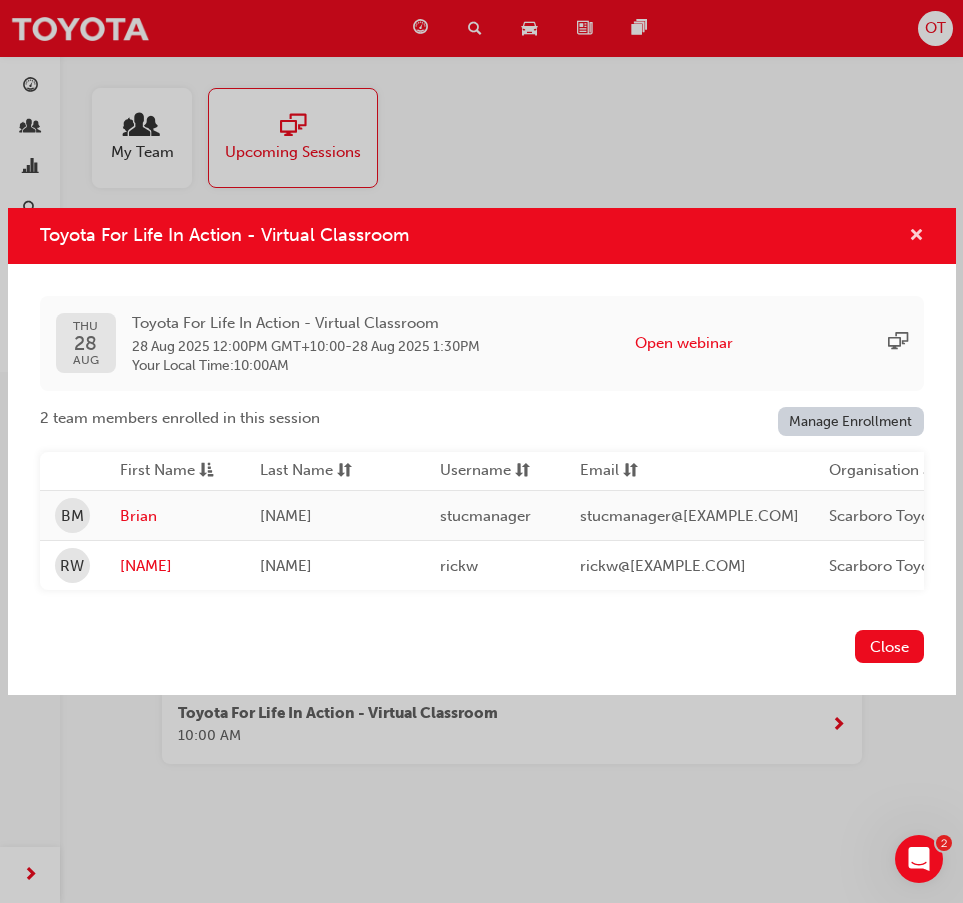 drag, startPoint x: 922, startPoint y: 232, endPoint x: 906, endPoint y: 236, distance: 16.492422 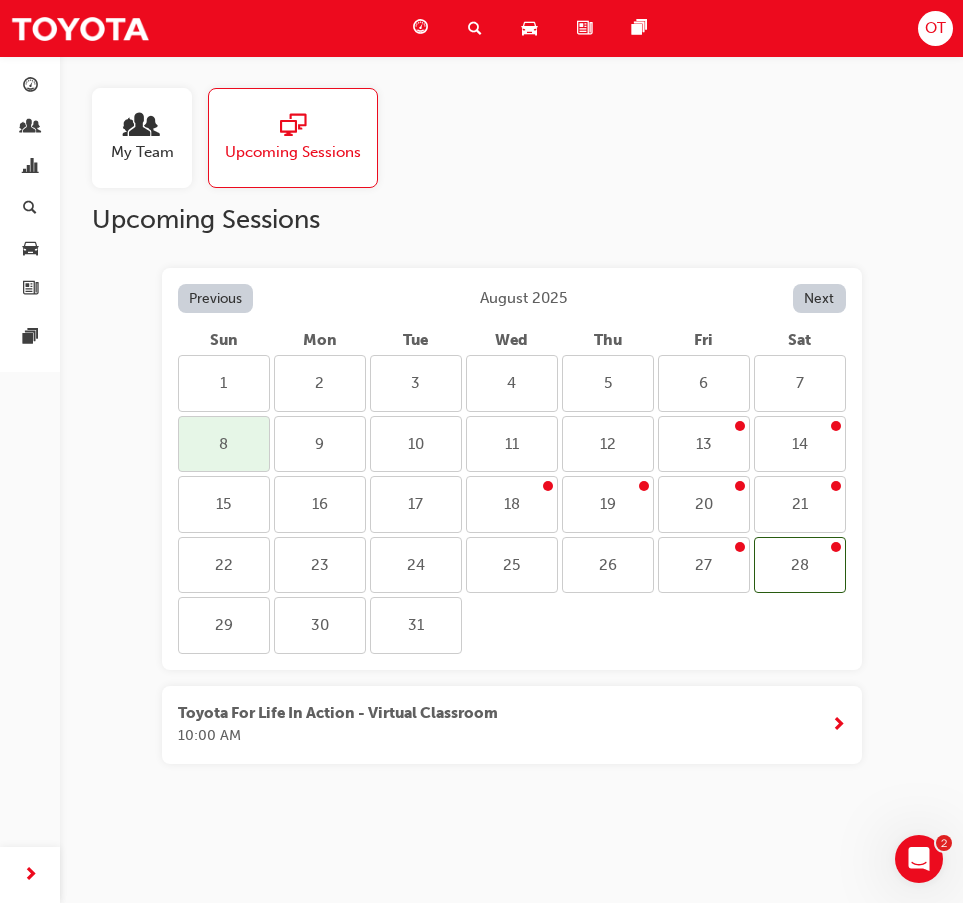 click on "Next" at bounding box center (819, 298) 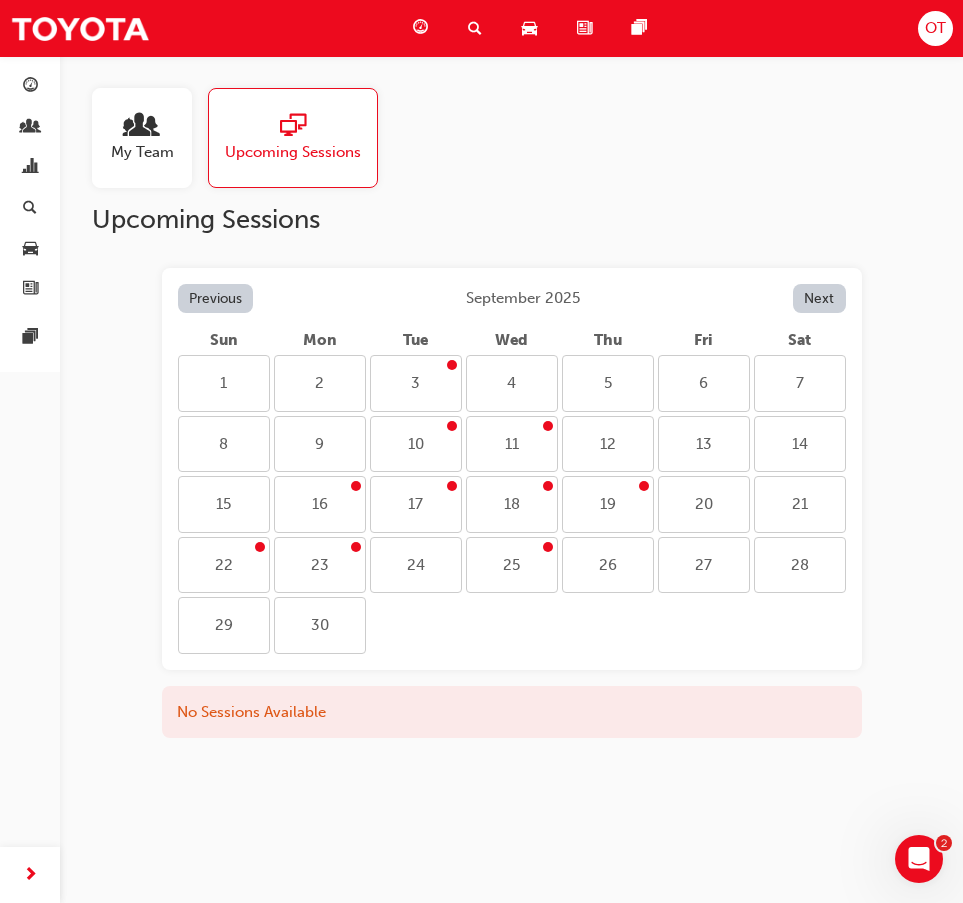 click on "10" at bounding box center [416, 444] 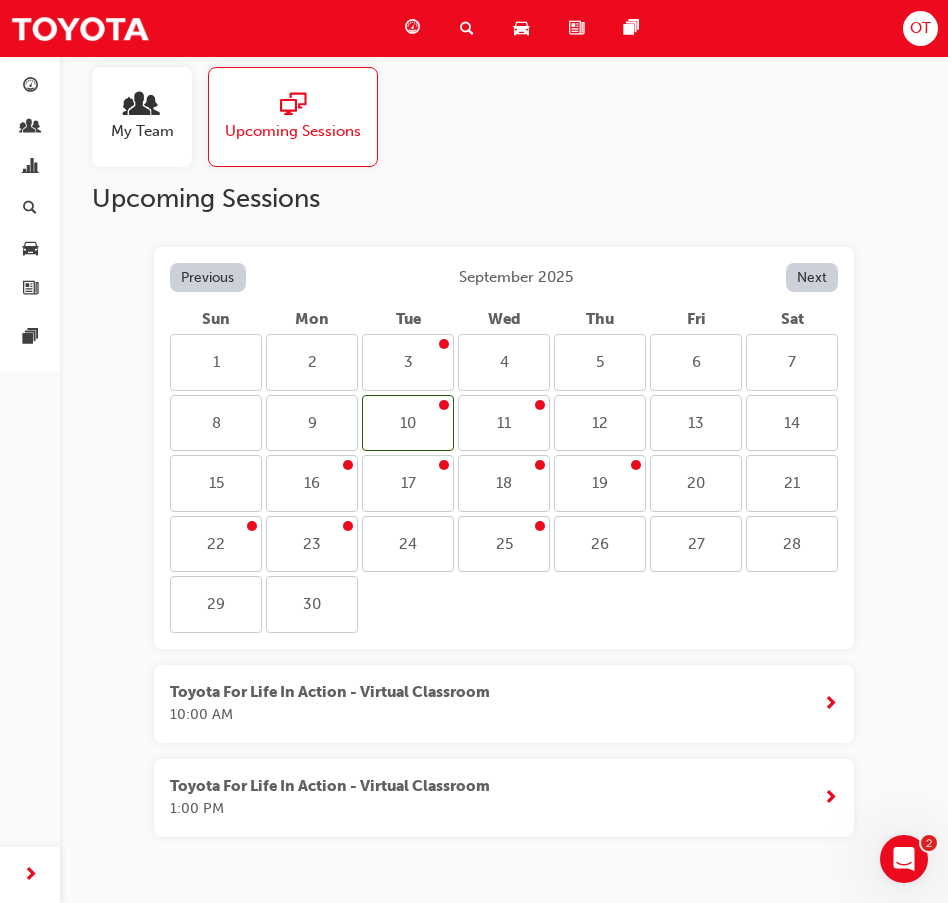 scroll, scrollTop: 53, scrollLeft: 0, axis: vertical 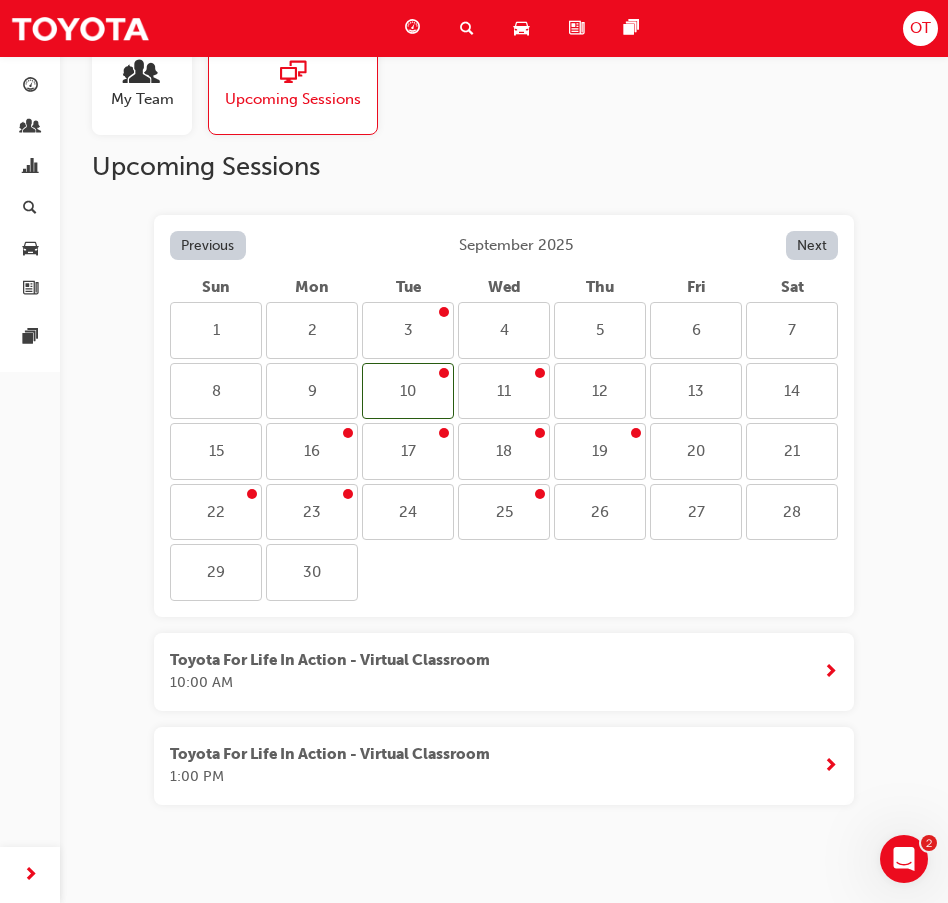 click on "Toyota For Life In Action - Virtual Classroom 10:00 AM" at bounding box center (338, 672) 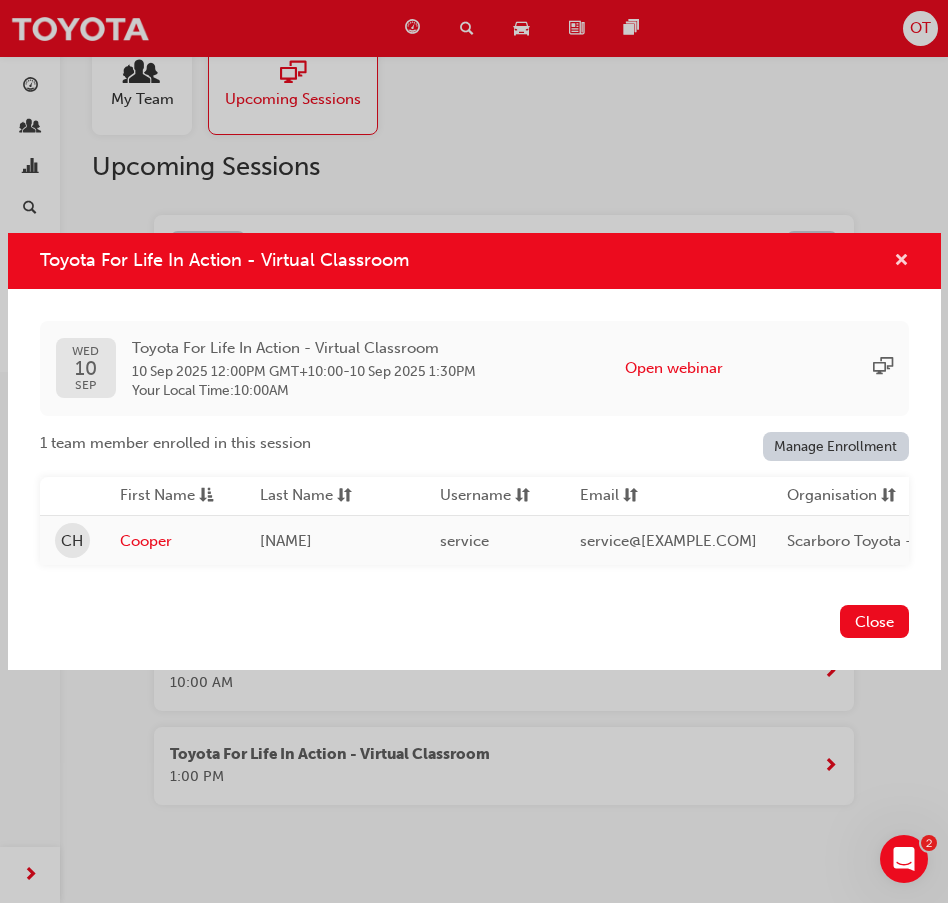 click at bounding box center (901, 262) 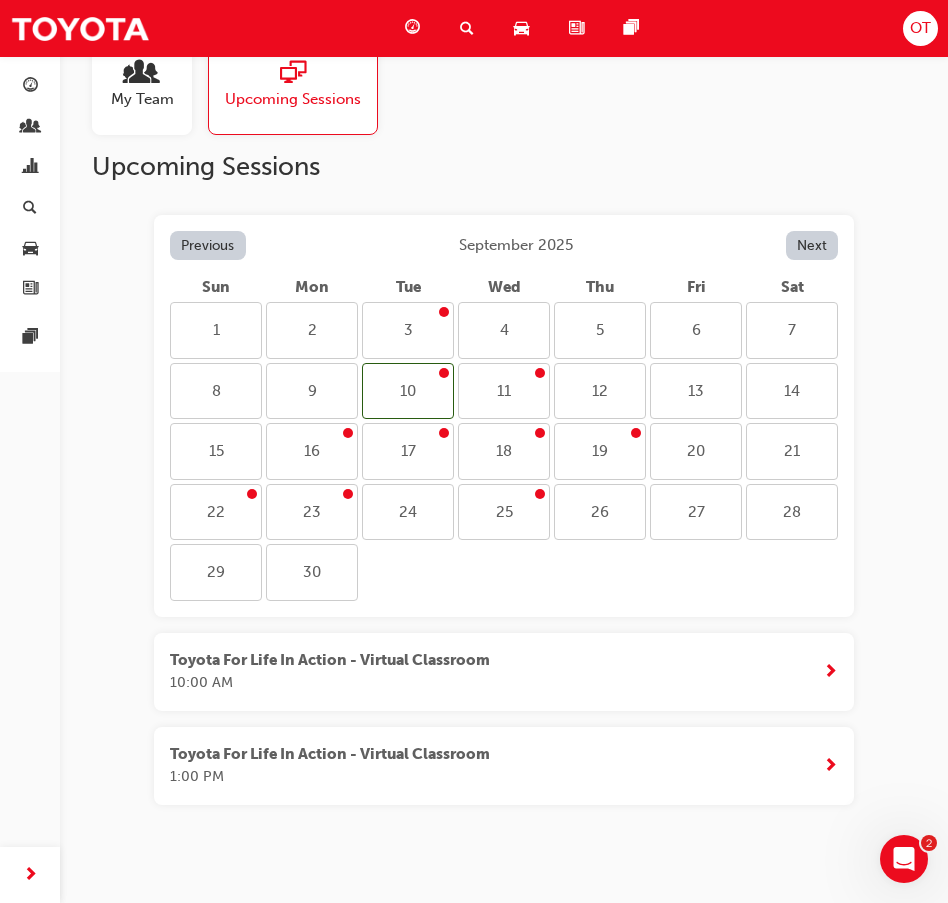 click on "Toyota For Life In Action - Virtual Classroom" at bounding box center [330, 754] 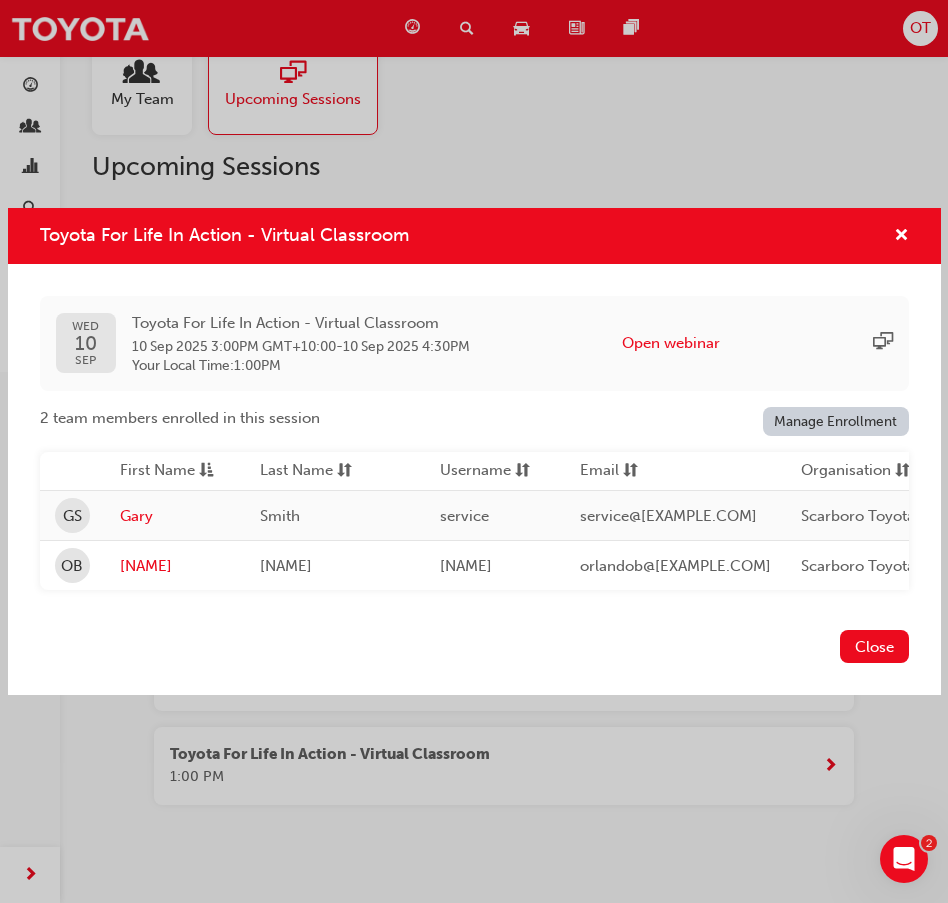 click at bounding box center (893, 236) 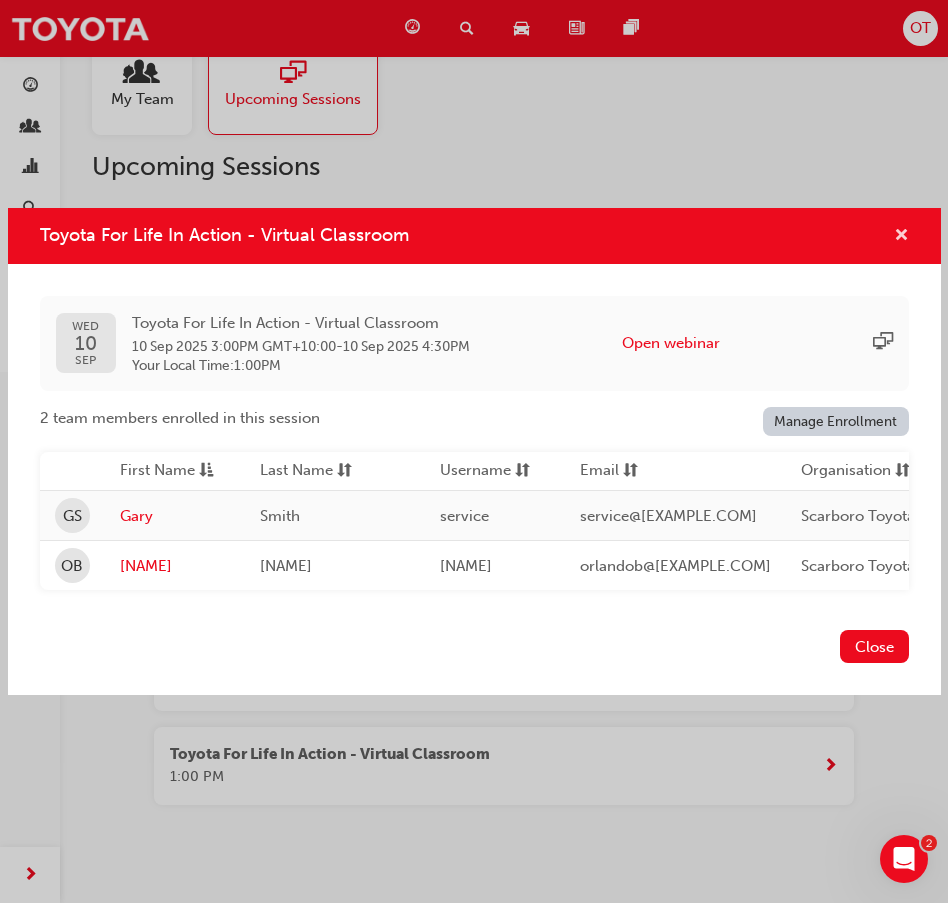 click at bounding box center (901, 237) 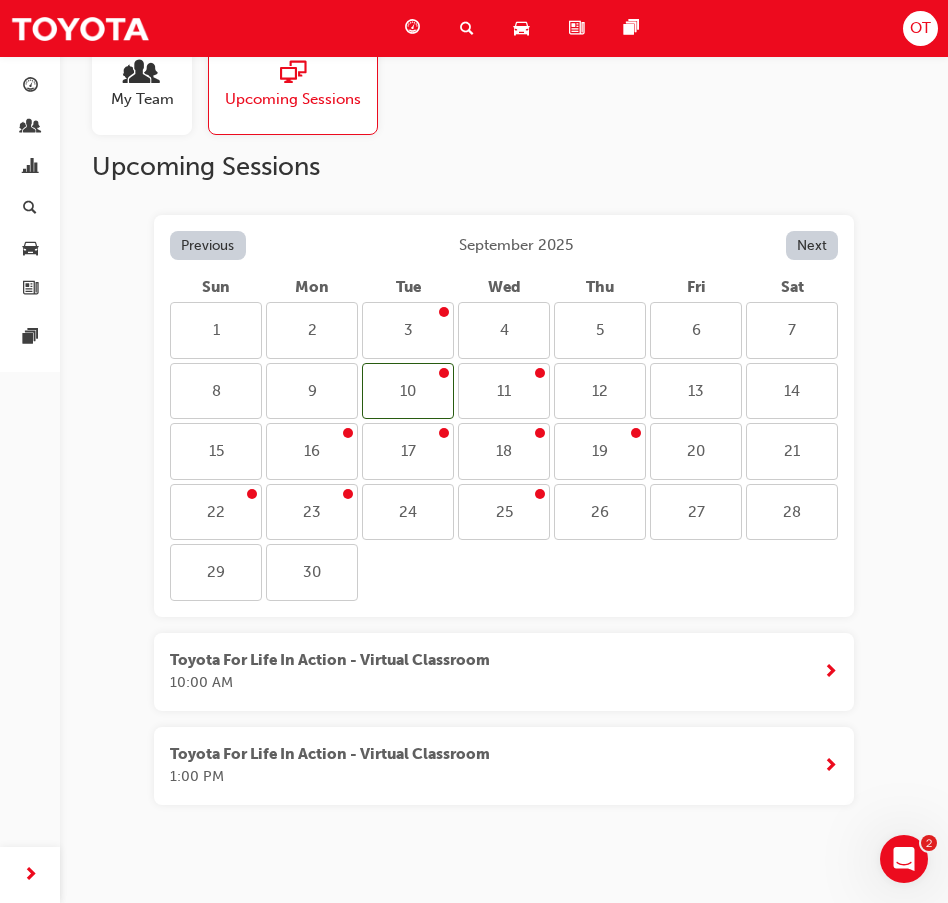 click on "11" at bounding box center (504, 391) 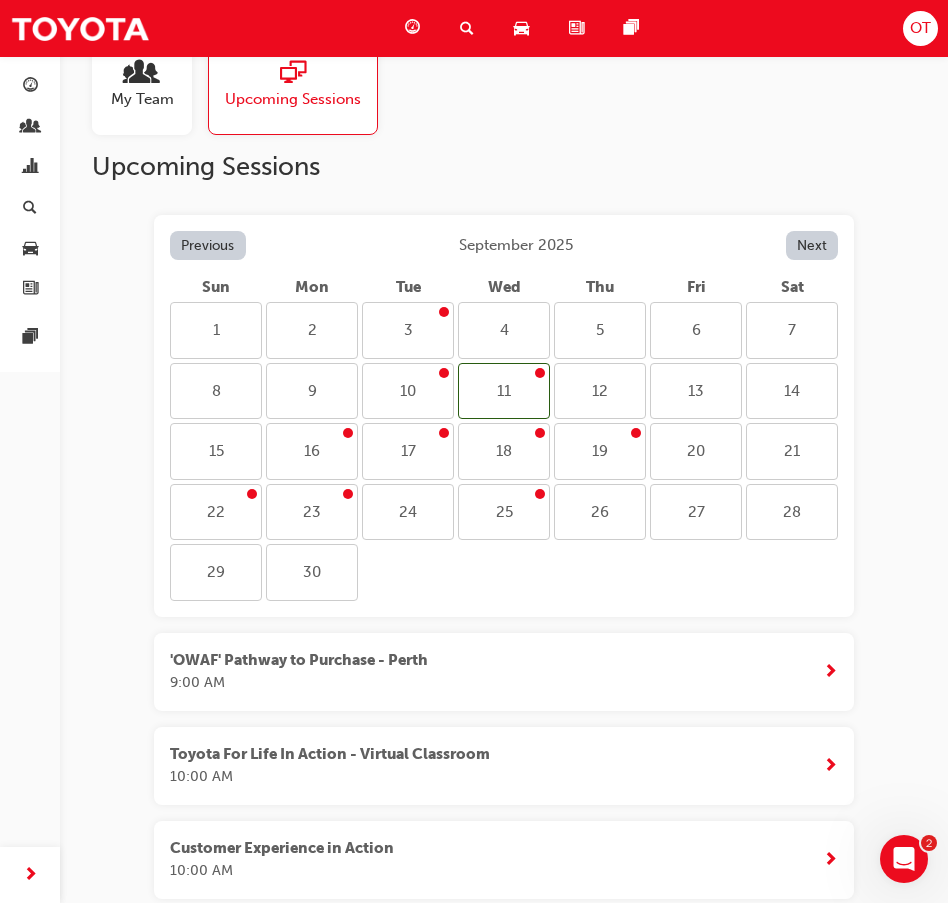 click on "Toyota For Life In Action - Virtual Classroom 10:00 AM" at bounding box center (338, 766) 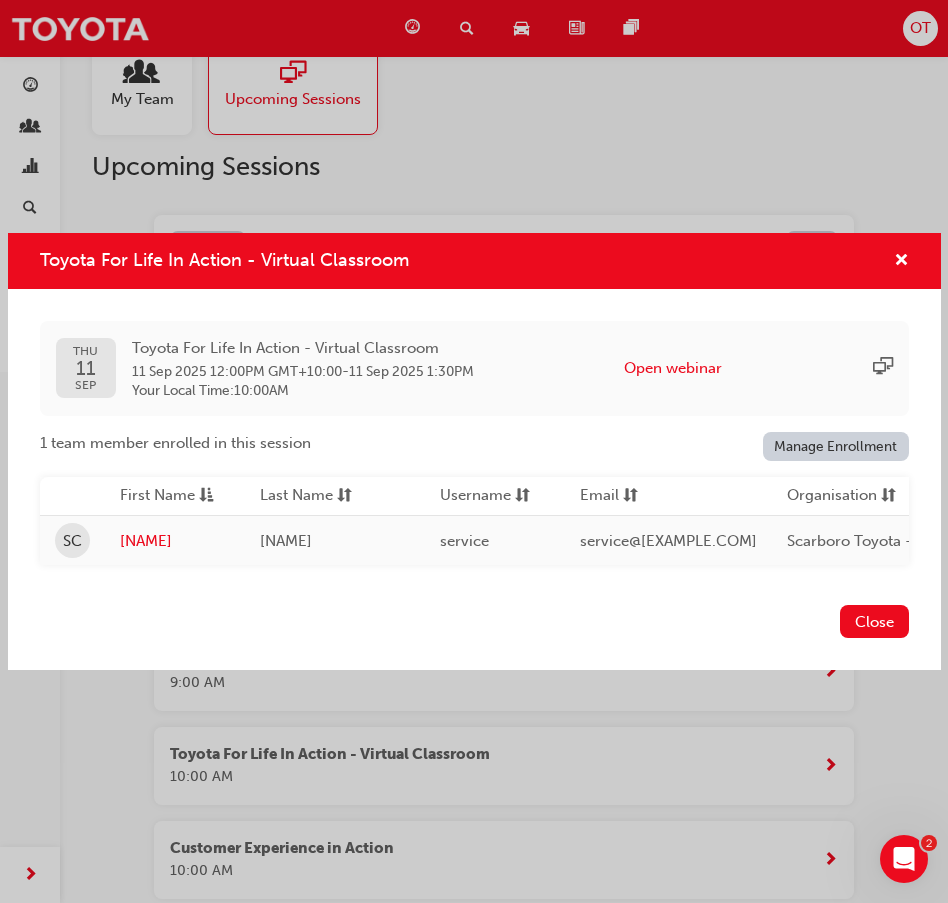 click on "Toyota For Life In Action - Virtual Classroom" at bounding box center [474, 261] 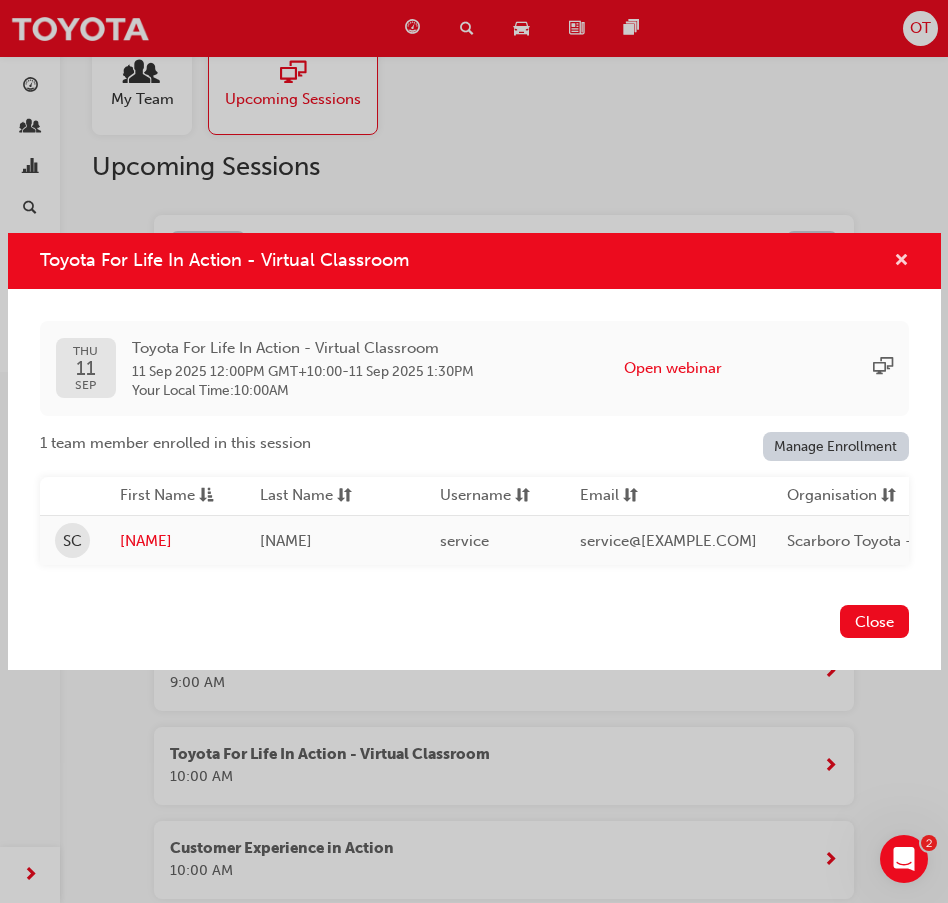 click at bounding box center (901, 262) 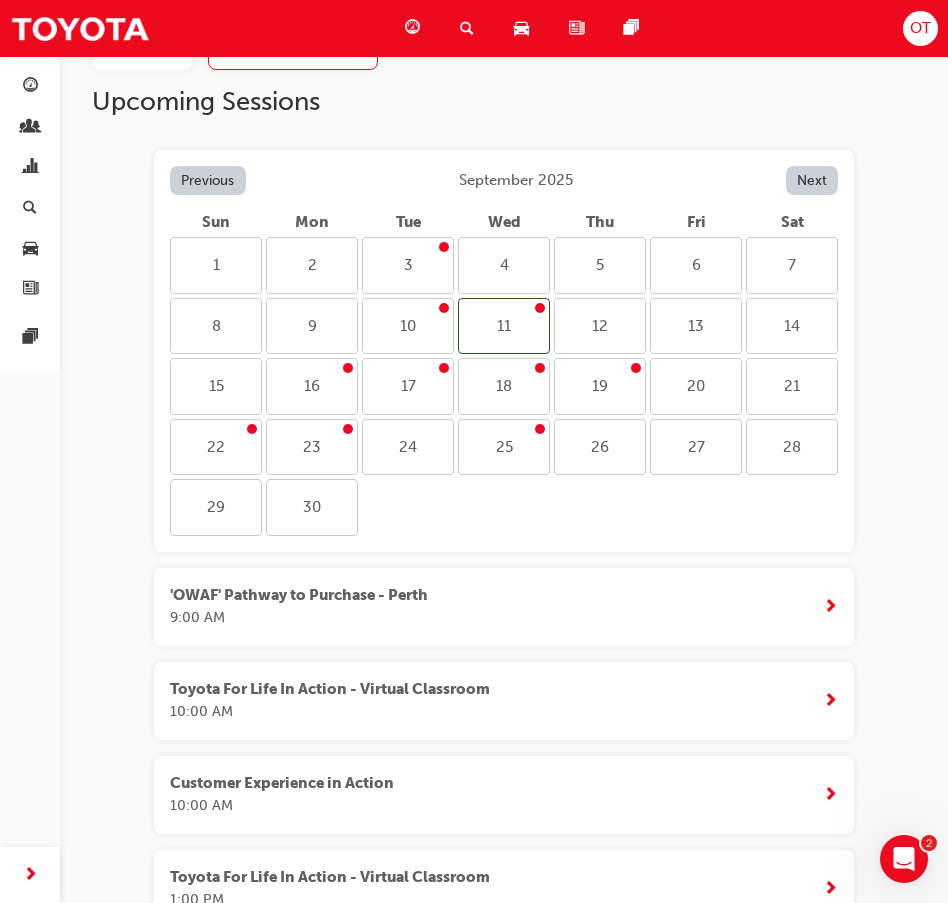 scroll, scrollTop: 153, scrollLeft: 0, axis: vertical 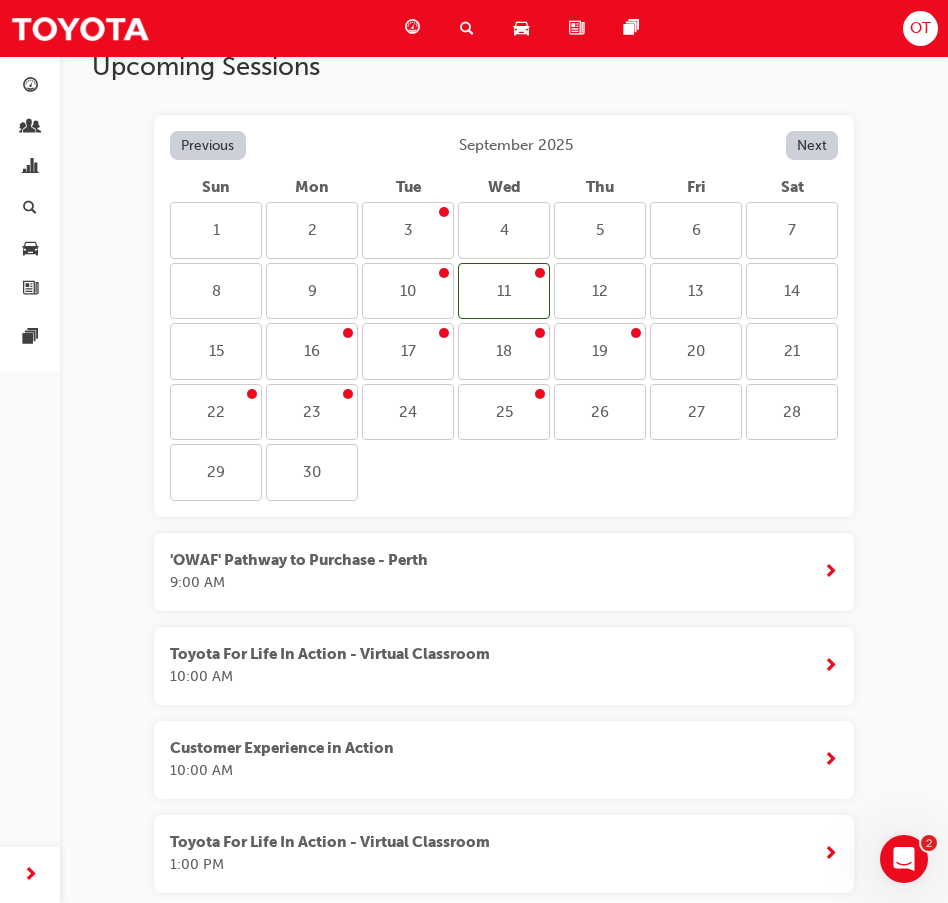 click on "17" at bounding box center [408, 351] 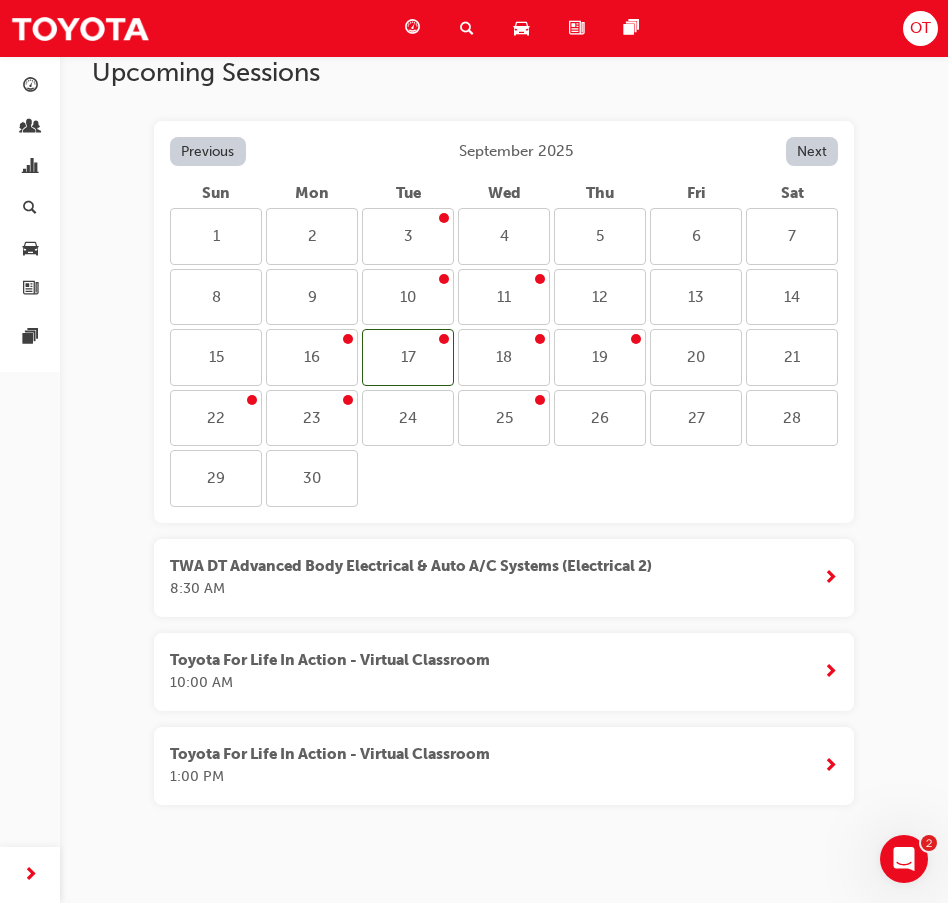 scroll, scrollTop: 147, scrollLeft: 0, axis: vertical 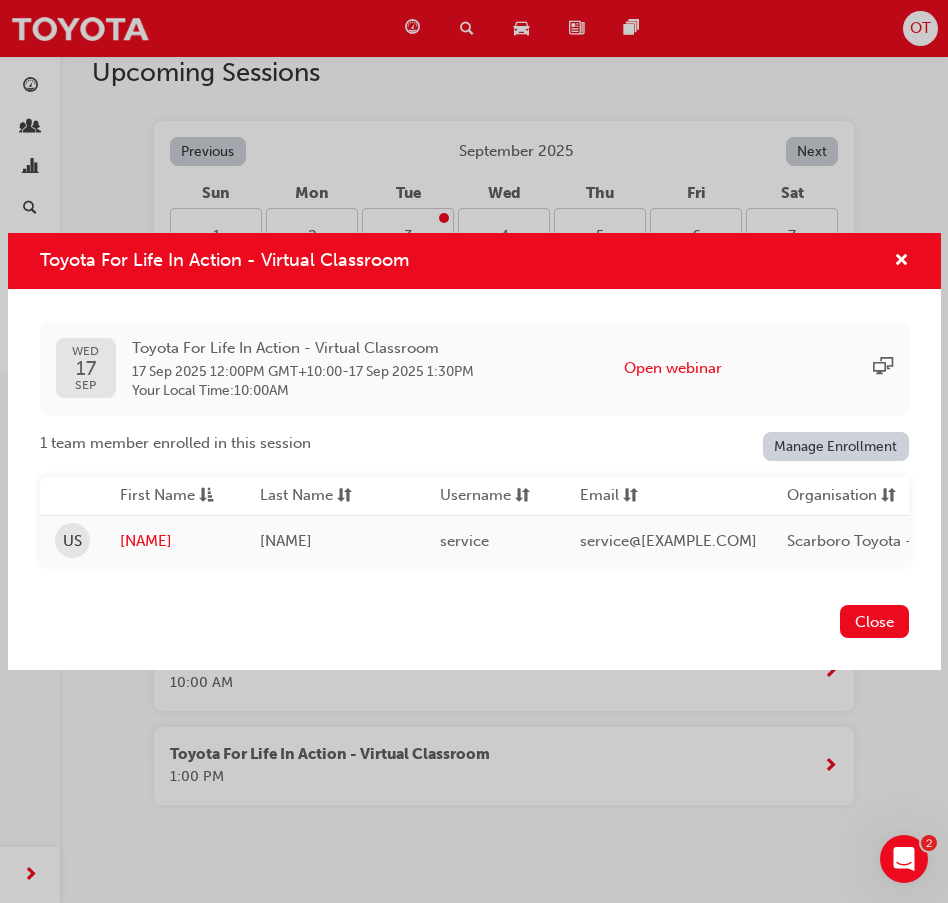 click on "Toyota For Life In Action - Virtual Classroom" at bounding box center (474, 261) 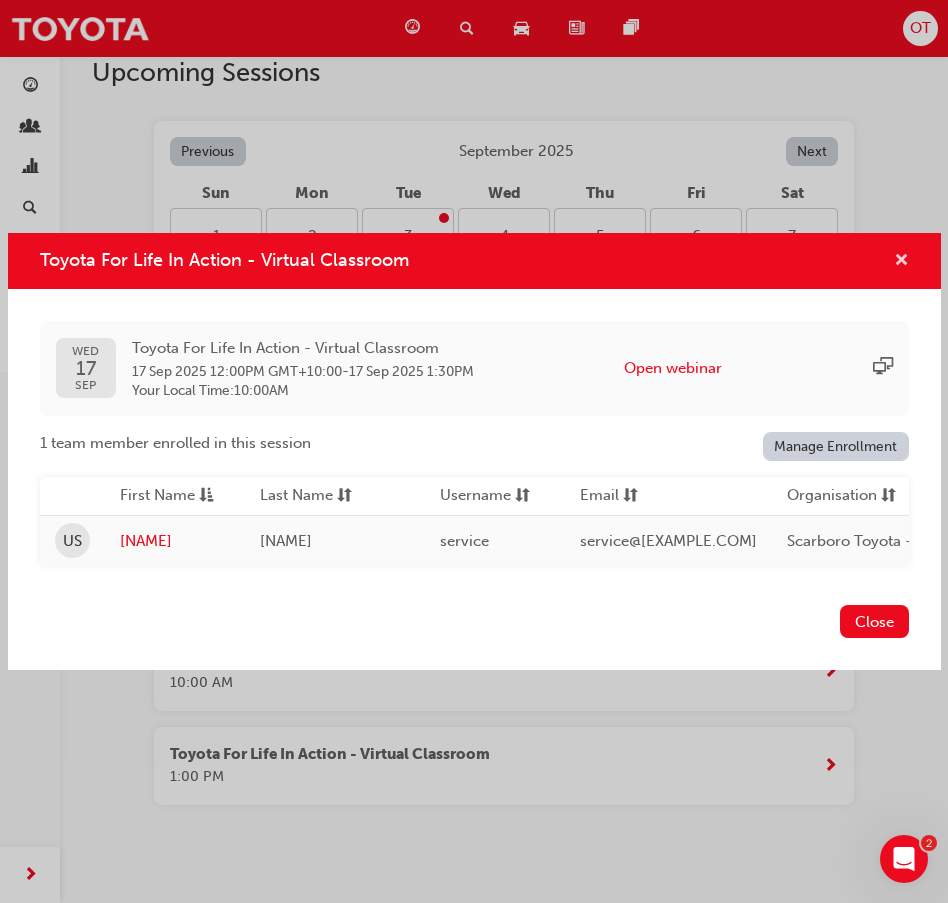 drag, startPoint x: 904, startPoint y: 242, endPoint x: 857, endPoint y: 305, distance: 78.60026 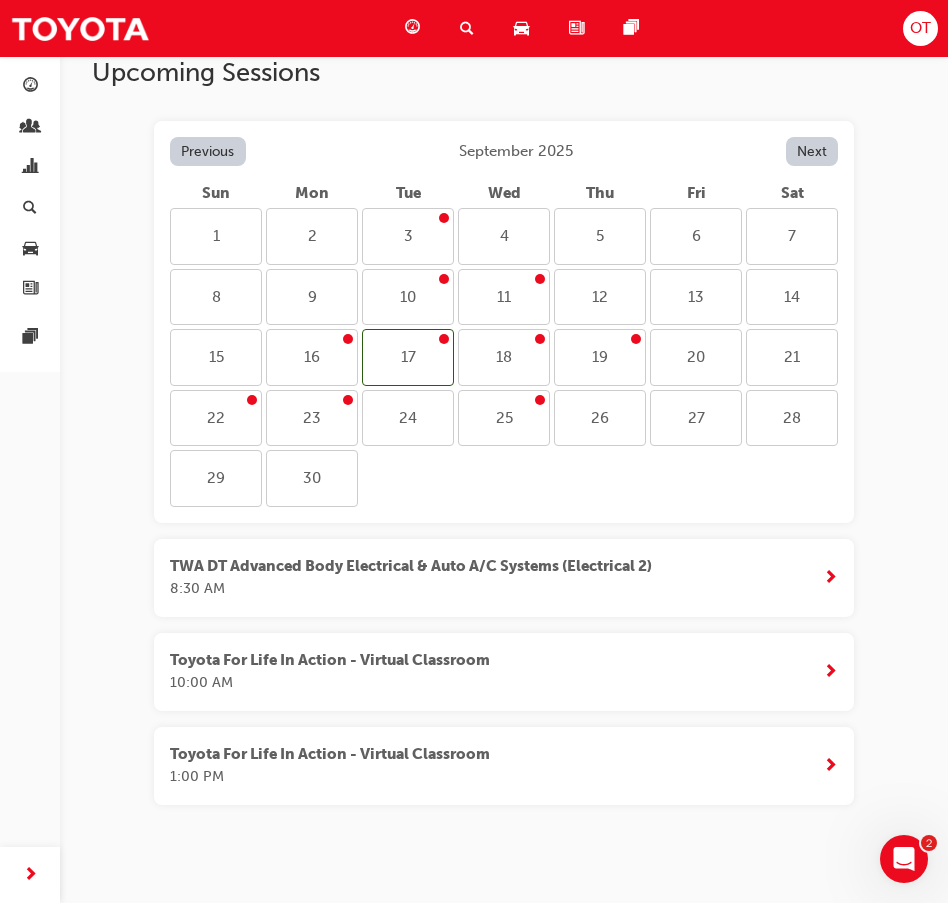 click on "Toyota For Life In Action - Virtual Classroom 1:00 PM" at bounding box center [338, 766] 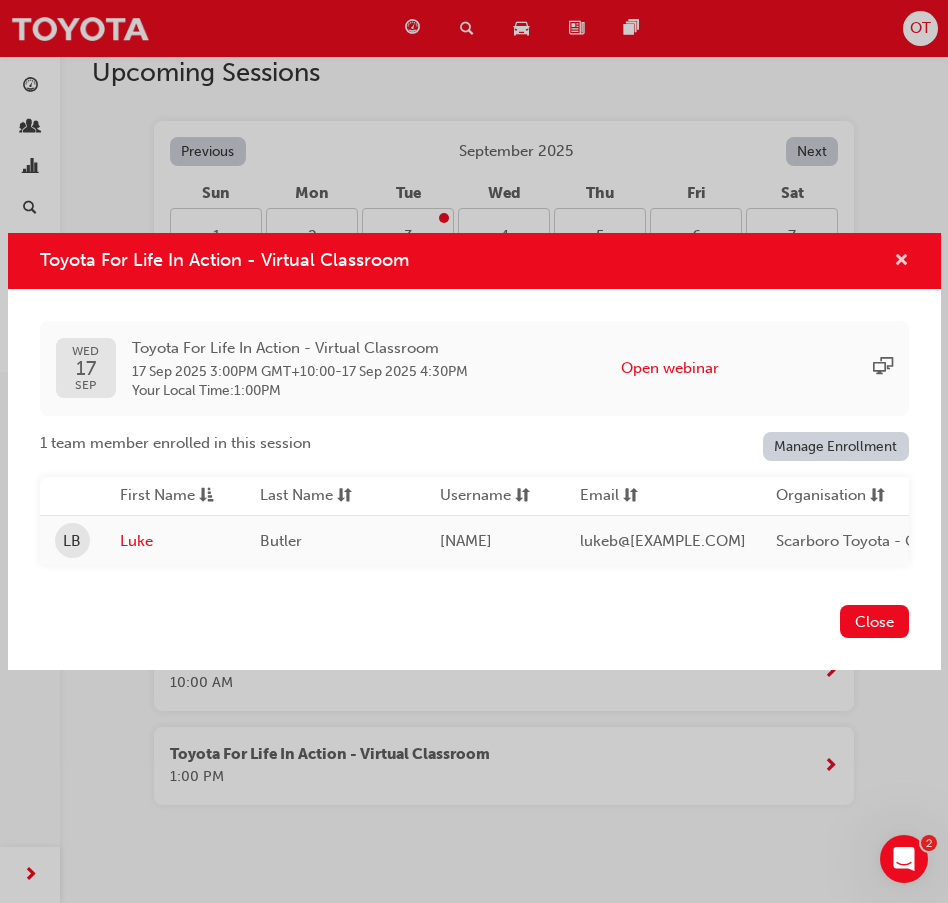 click on "Toyota For Life In Action - Virtual Classroom" at bounding box center [474, 261] 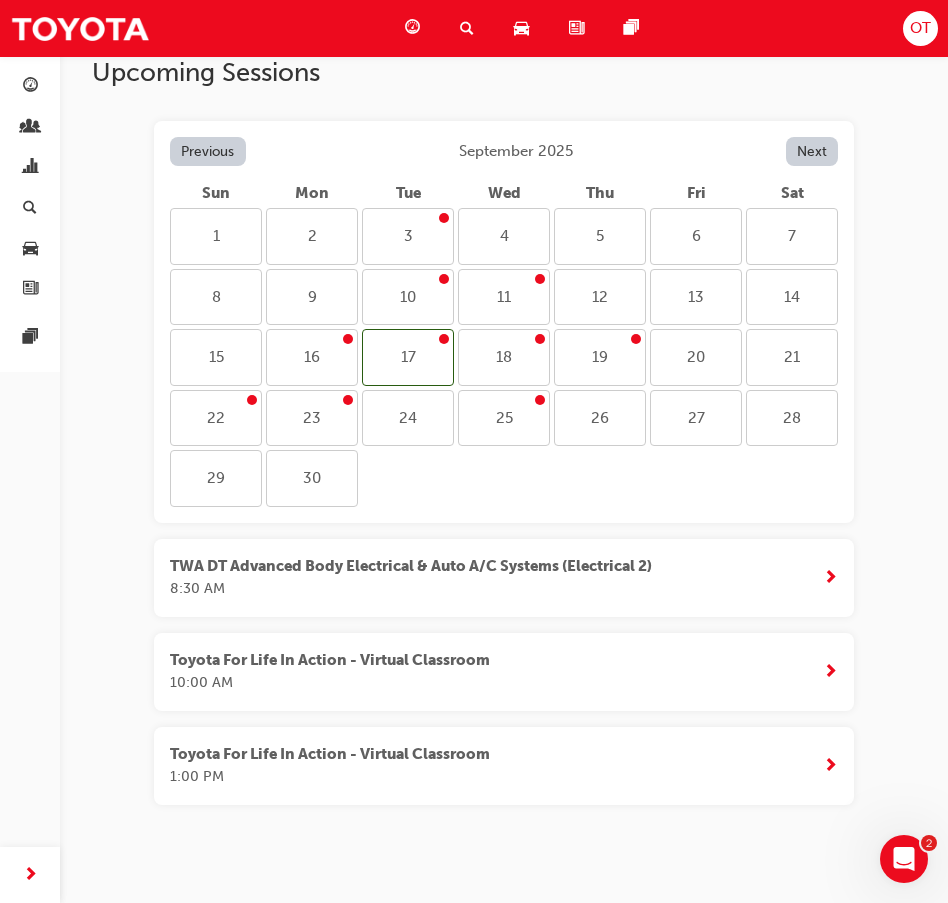 click on "18" at bounding box center [504, 357] 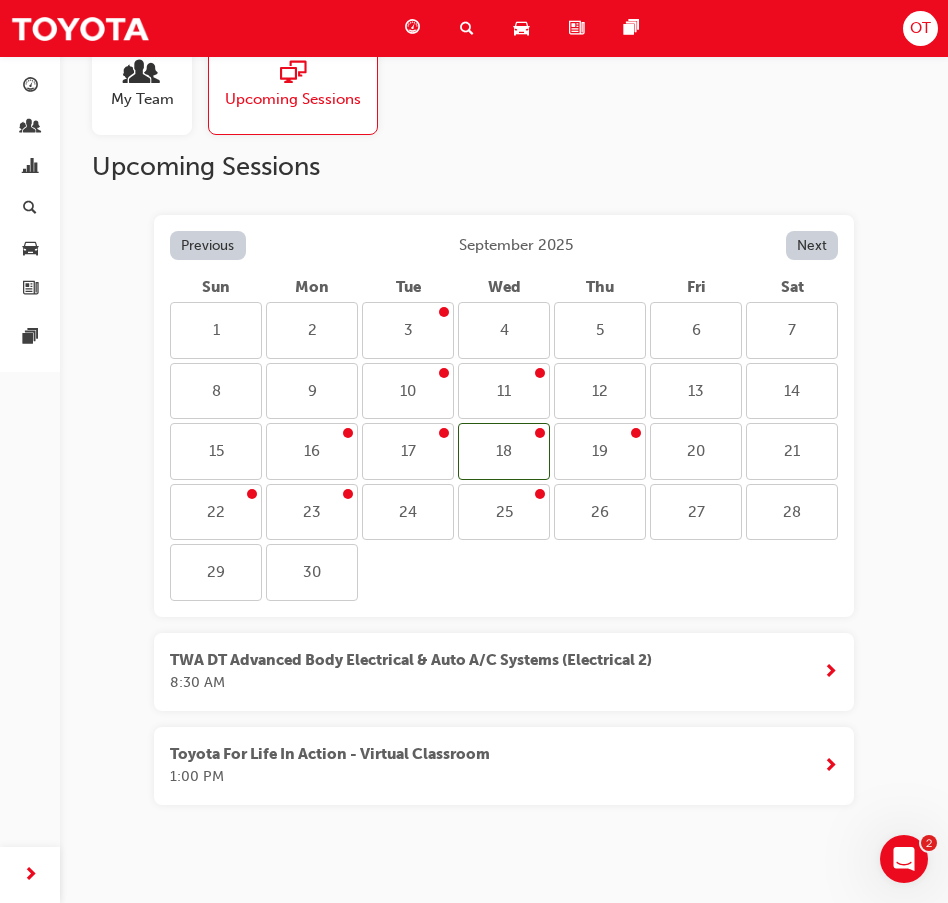 scroll, scrollTop: 53, scrollLeft: 0, axis: vertical 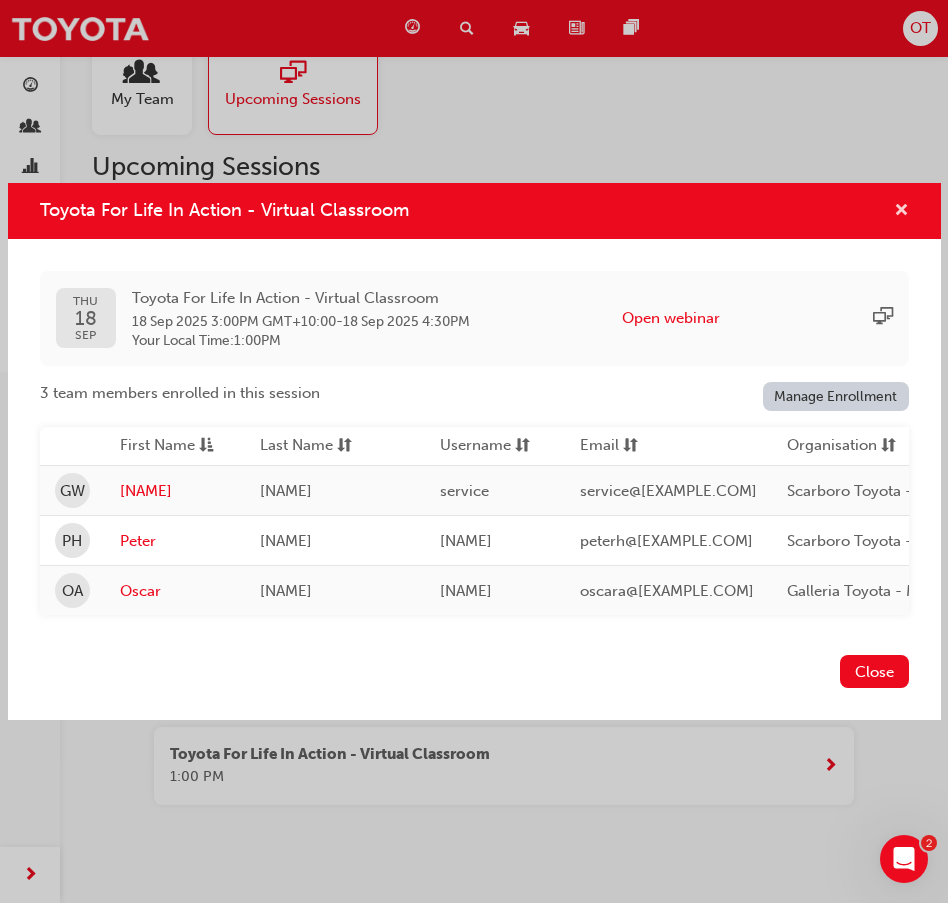 click at bounding box center [901, 212] 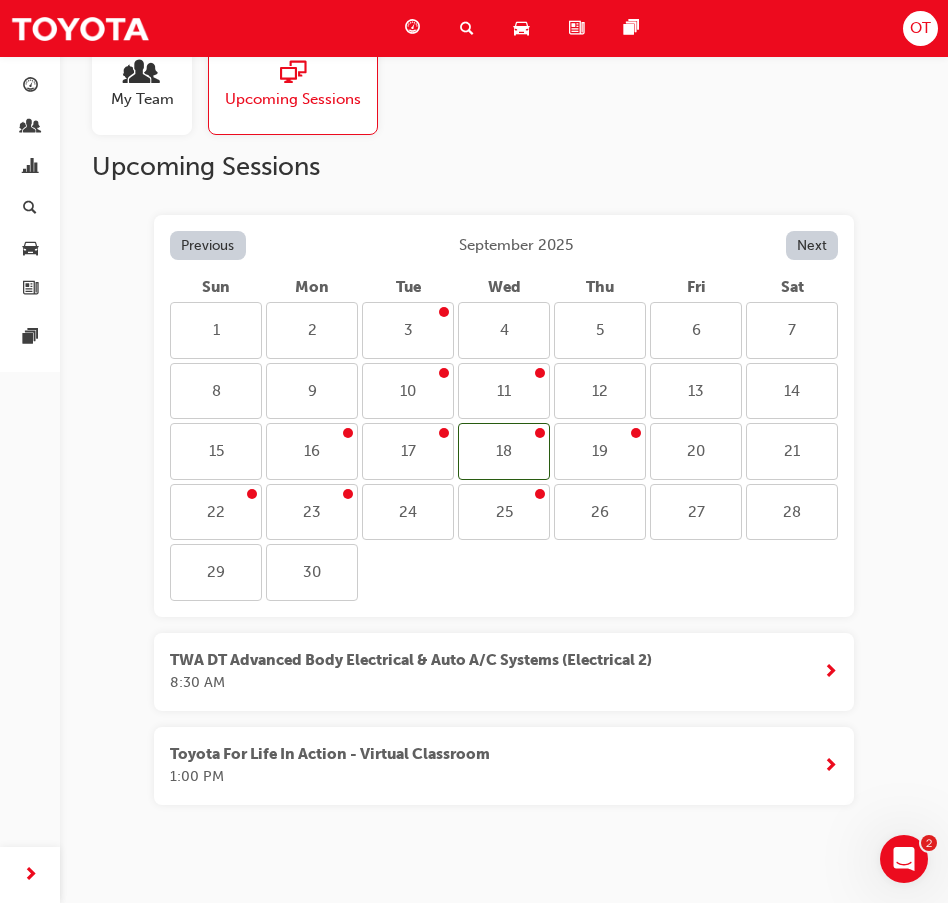 click on "19" at bounding box center (600, 451) 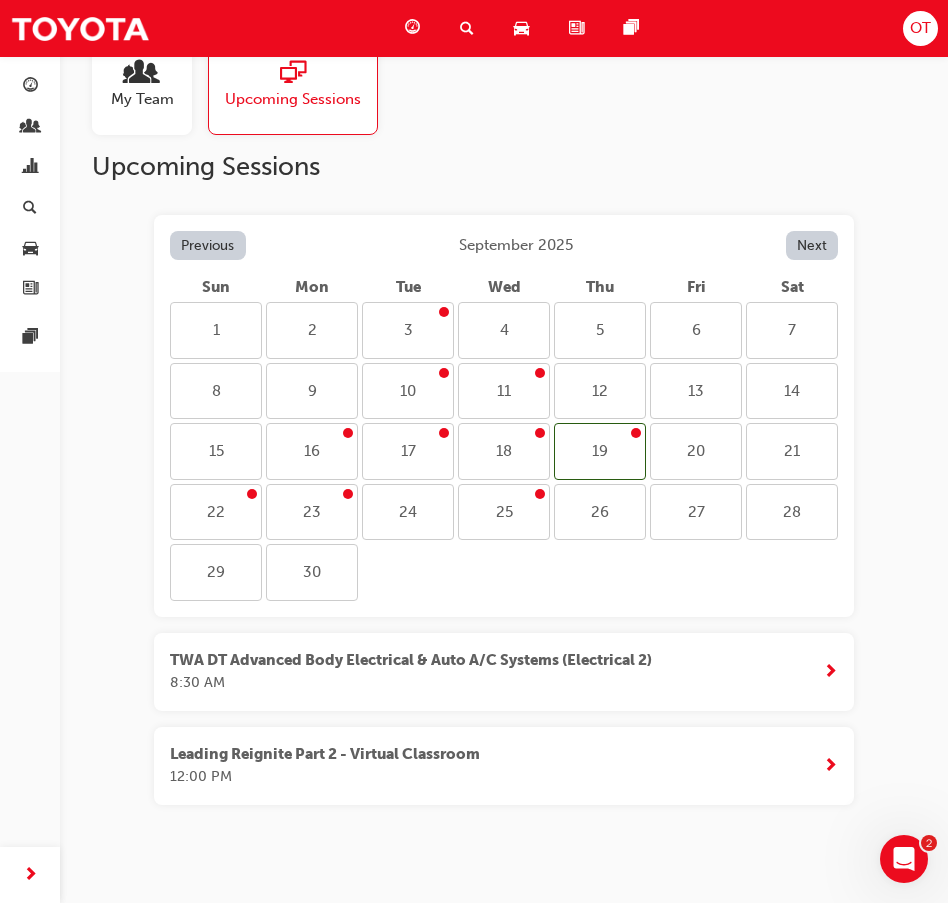 click on "Leading Reignite Part 2 - Virtual Classroom 12:00 PM" at bounding box center (333, 766) 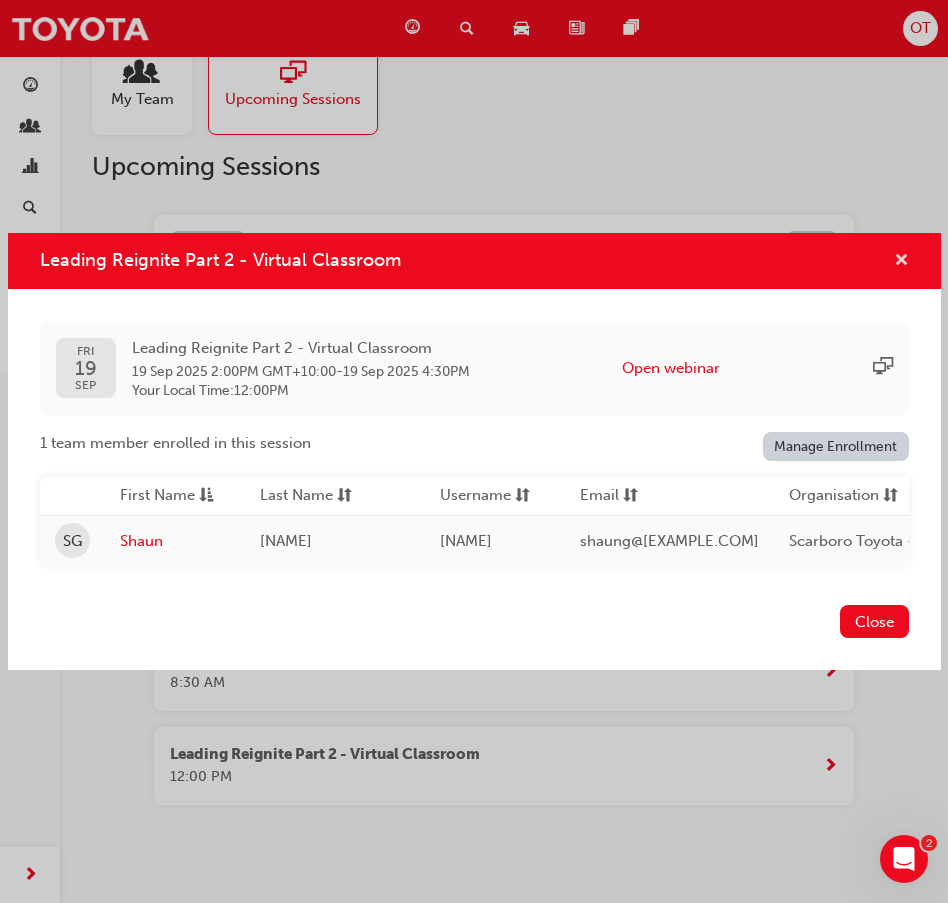 click at bounding box center (901, 262) 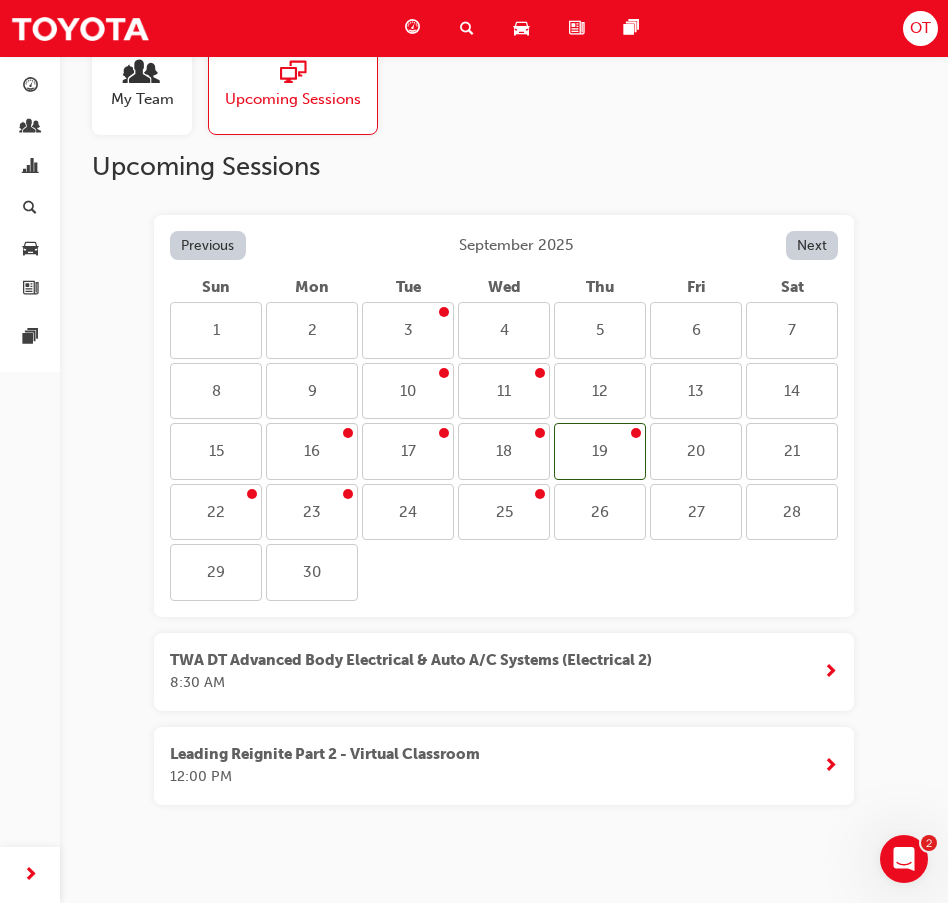click on "22" at bounding box center [216, 512] 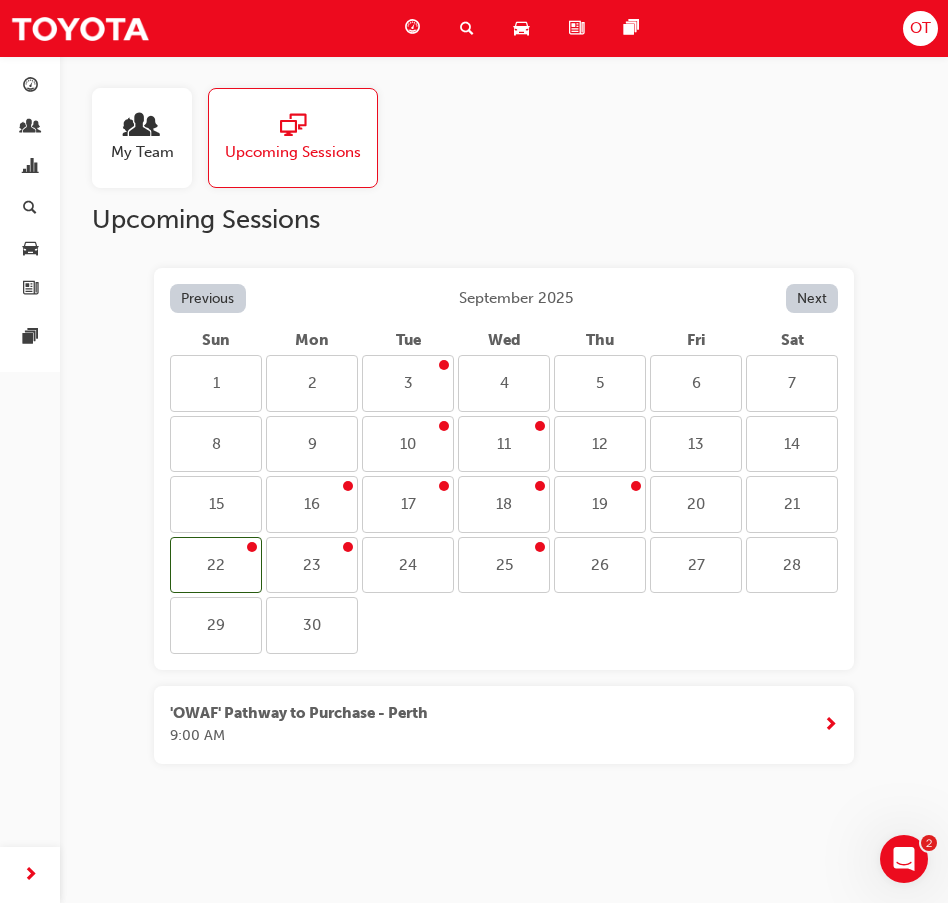 scroll, scrollTop: 0, scrollLeft: 0, axis: both 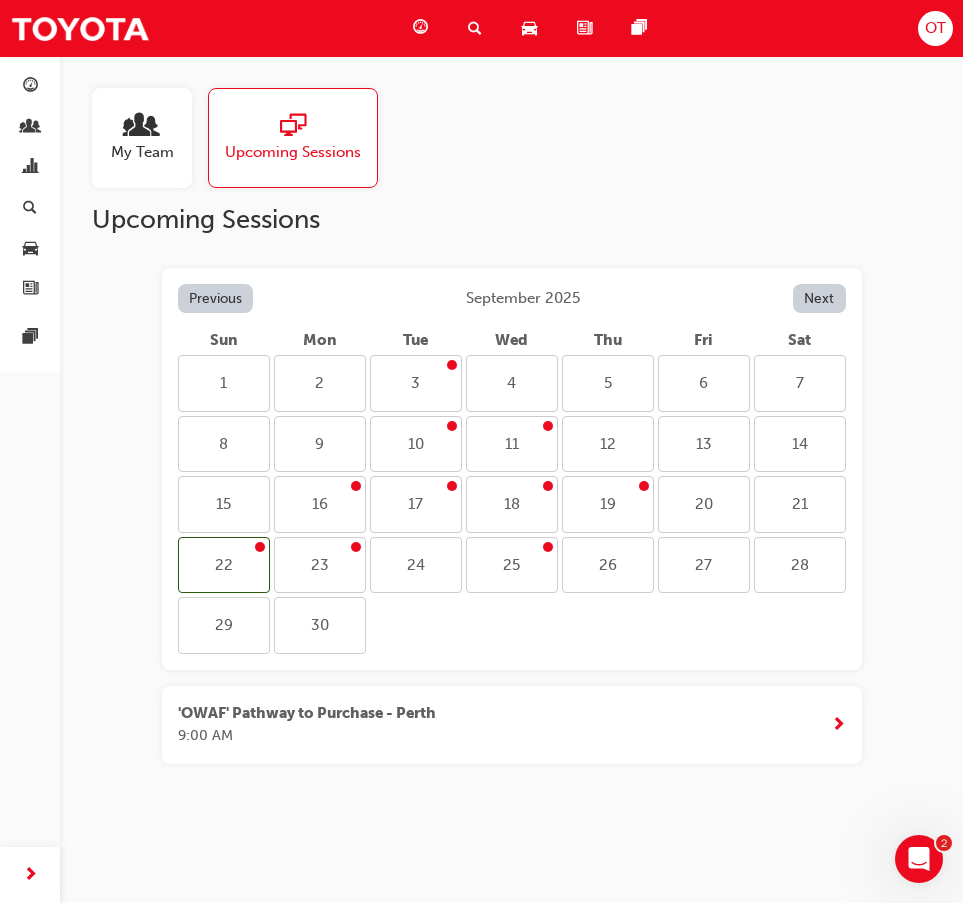 click on "22" at bounding box center [224, 565] 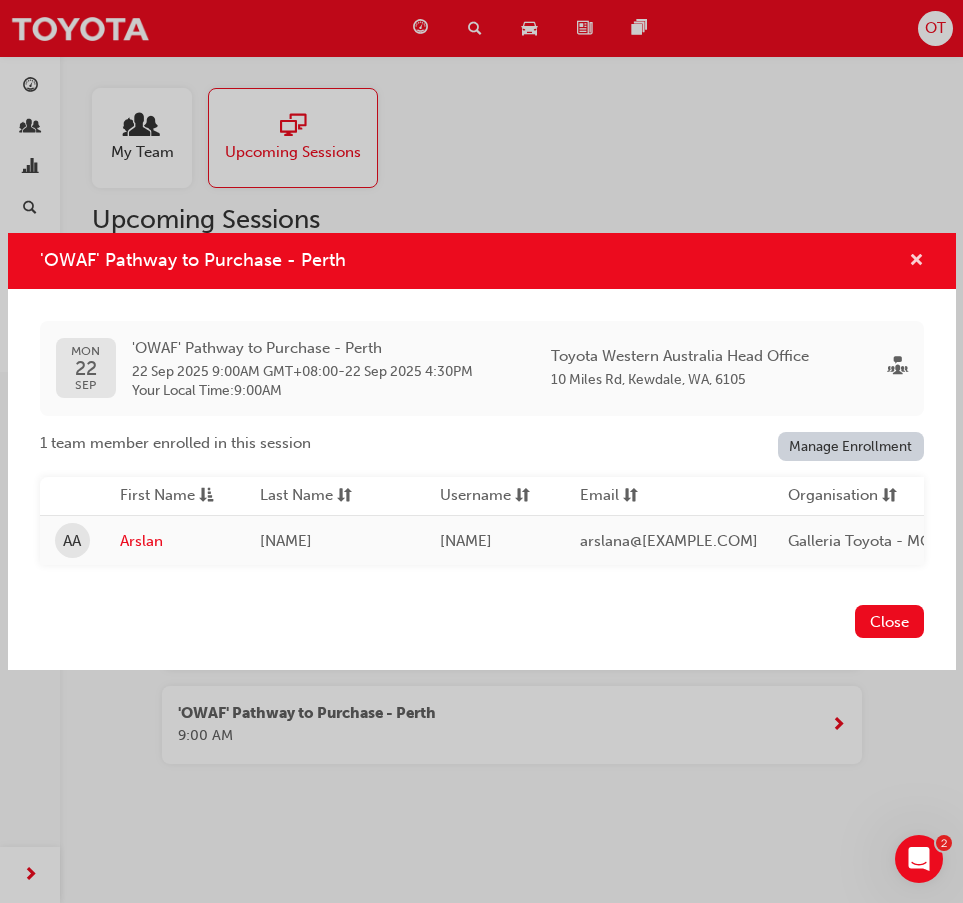 click at bounding box center [916, 262] 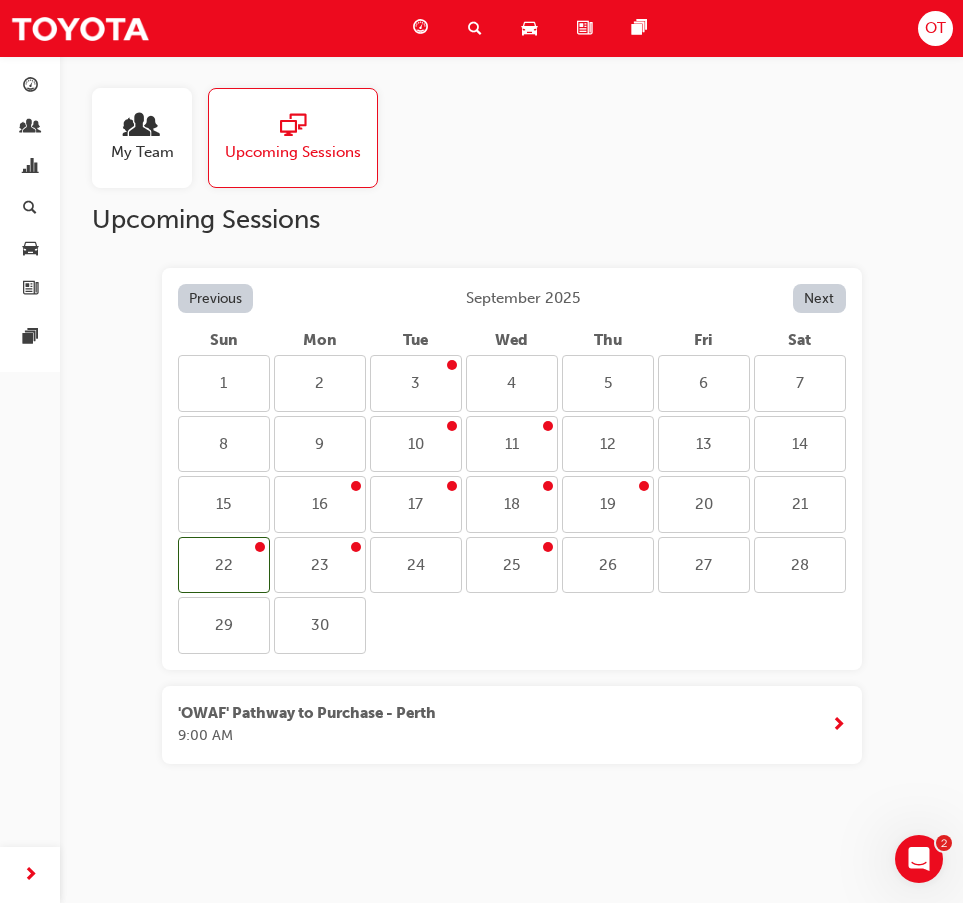 click on "23" at bounding box center [320, 565] 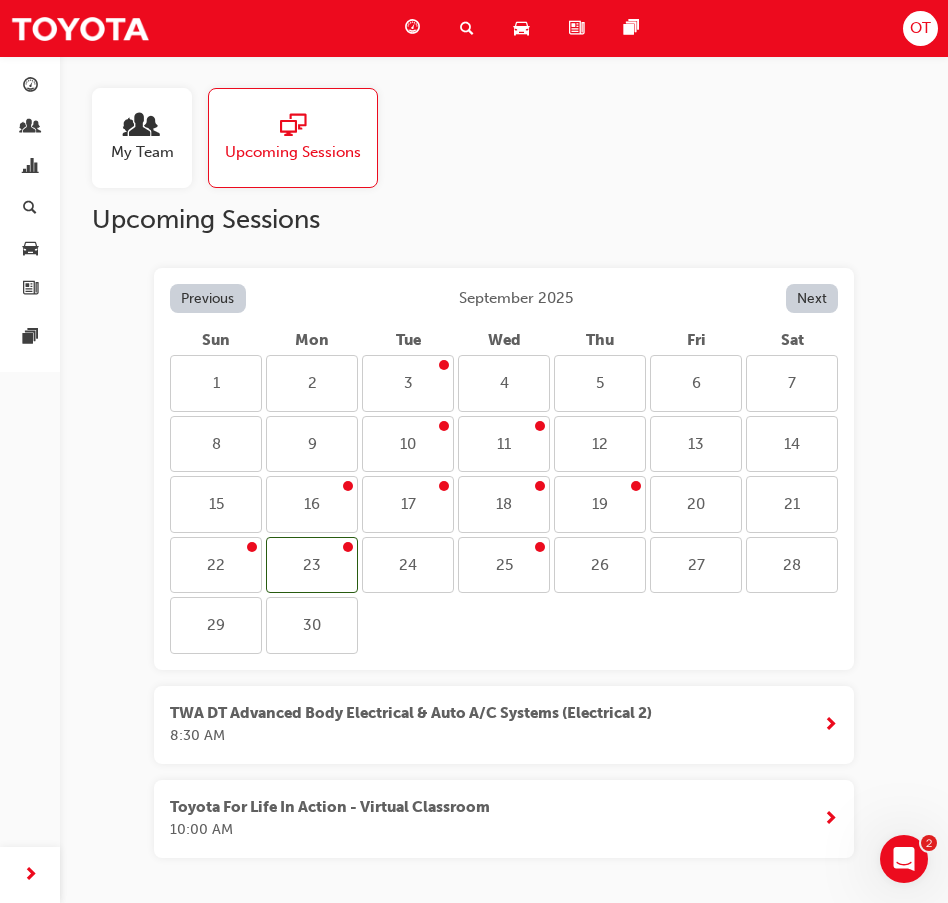 click on "Toyota For Life In Action - Virtual Classroom 10:00 AM" at bounding box center (338, 819) 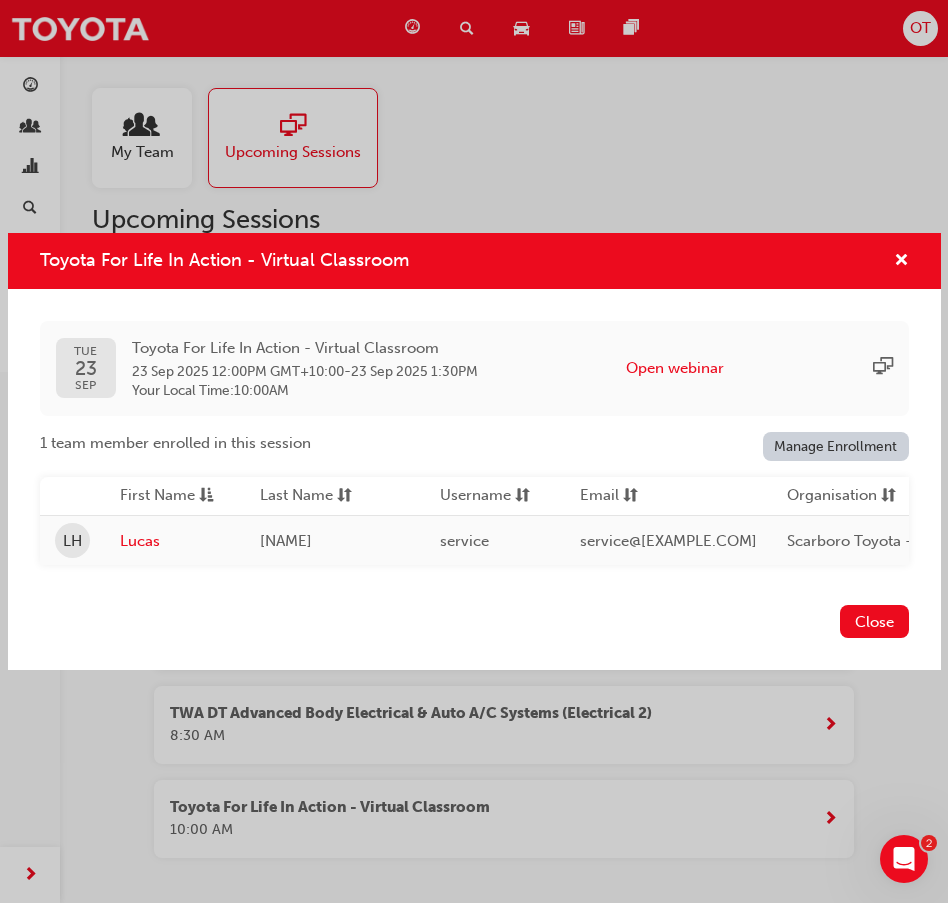 click on "Toyota For Life In Action - Virtual Classroom" at bounding box center [474, 261] 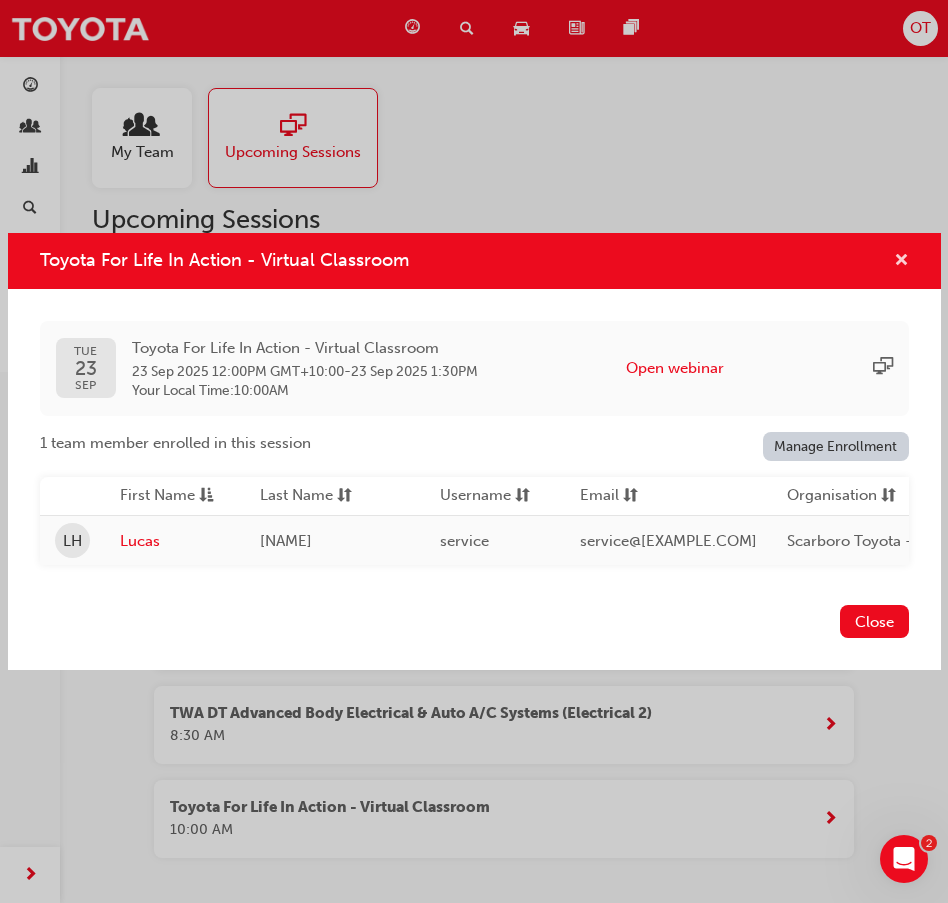 click at bounding box center (901, 262) 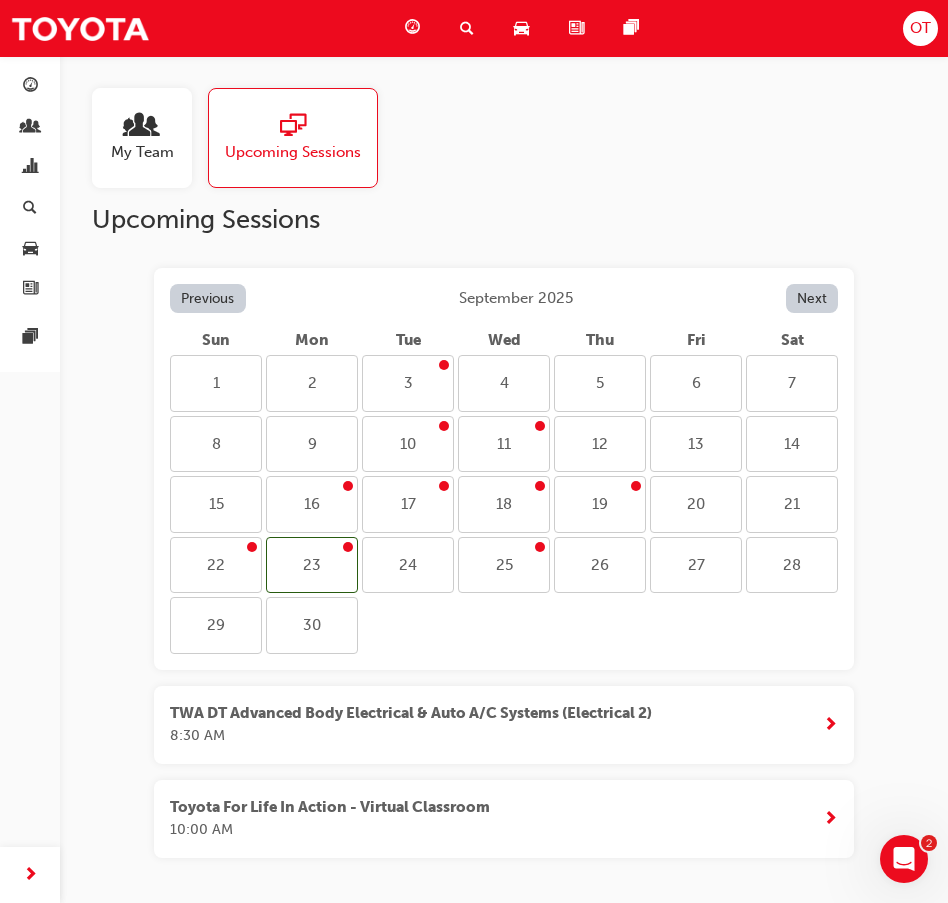 click on "25" at bounding box center (504, 565) 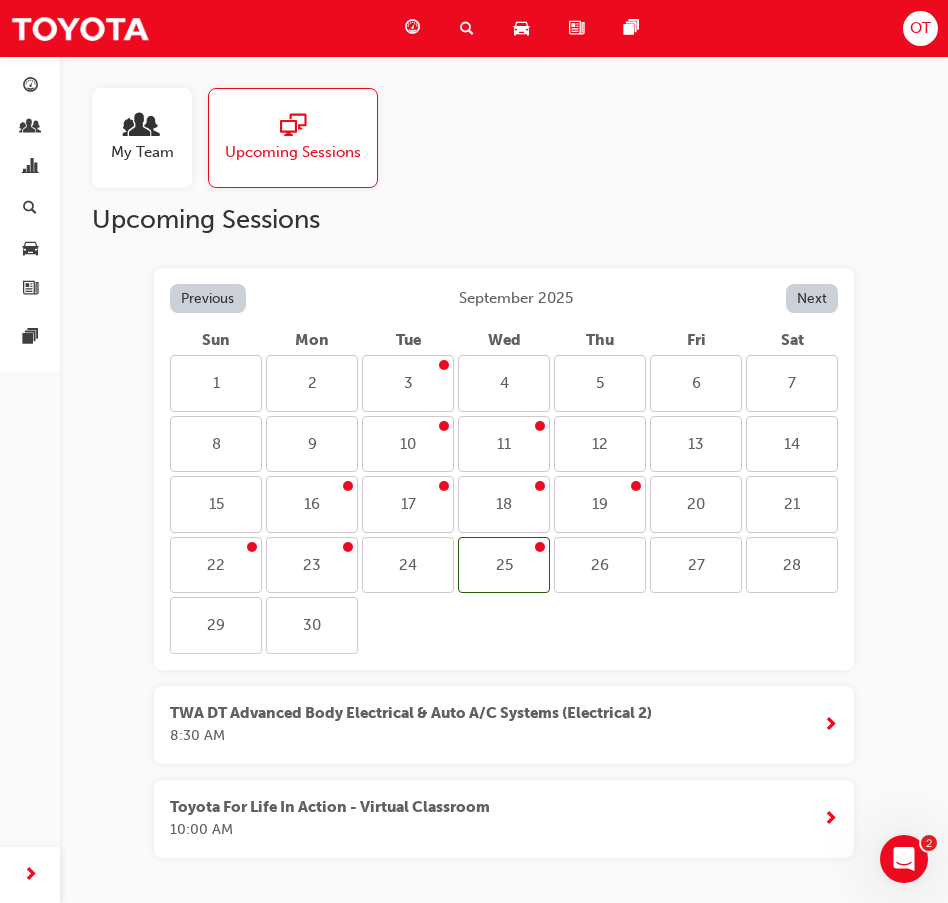 click at bounding box center (540, 547) 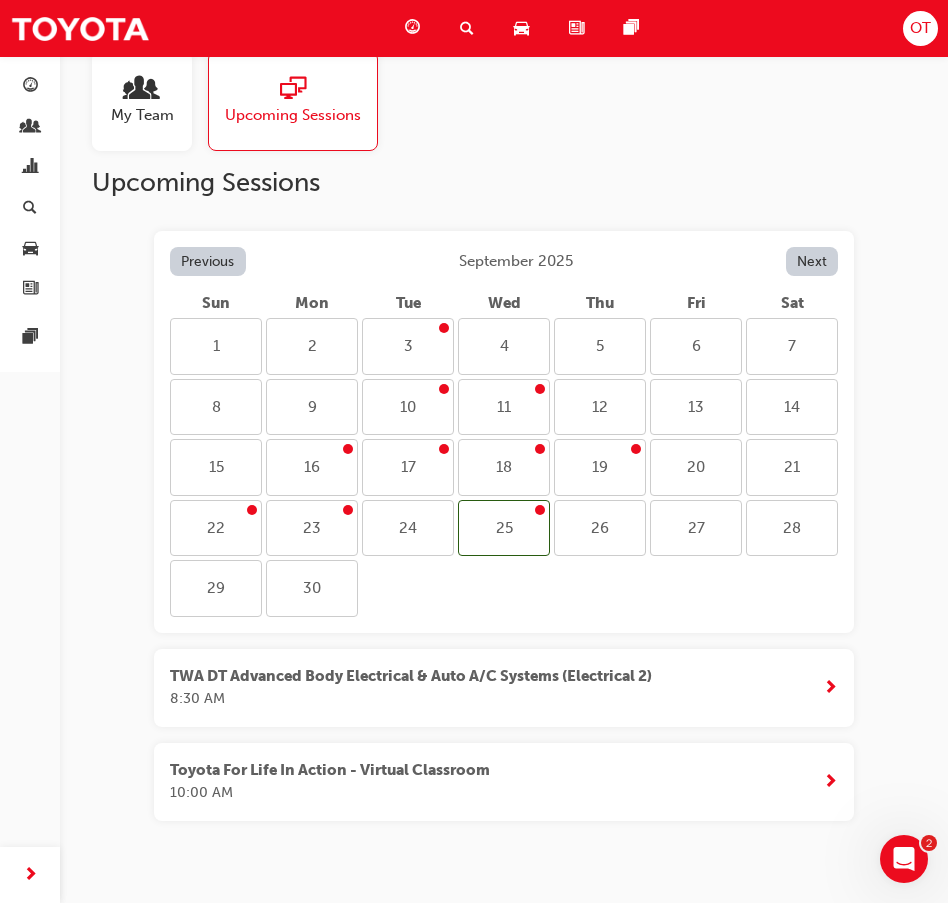 scroll, scrollTop: 53, scrollLeft: 0, axis: vertical 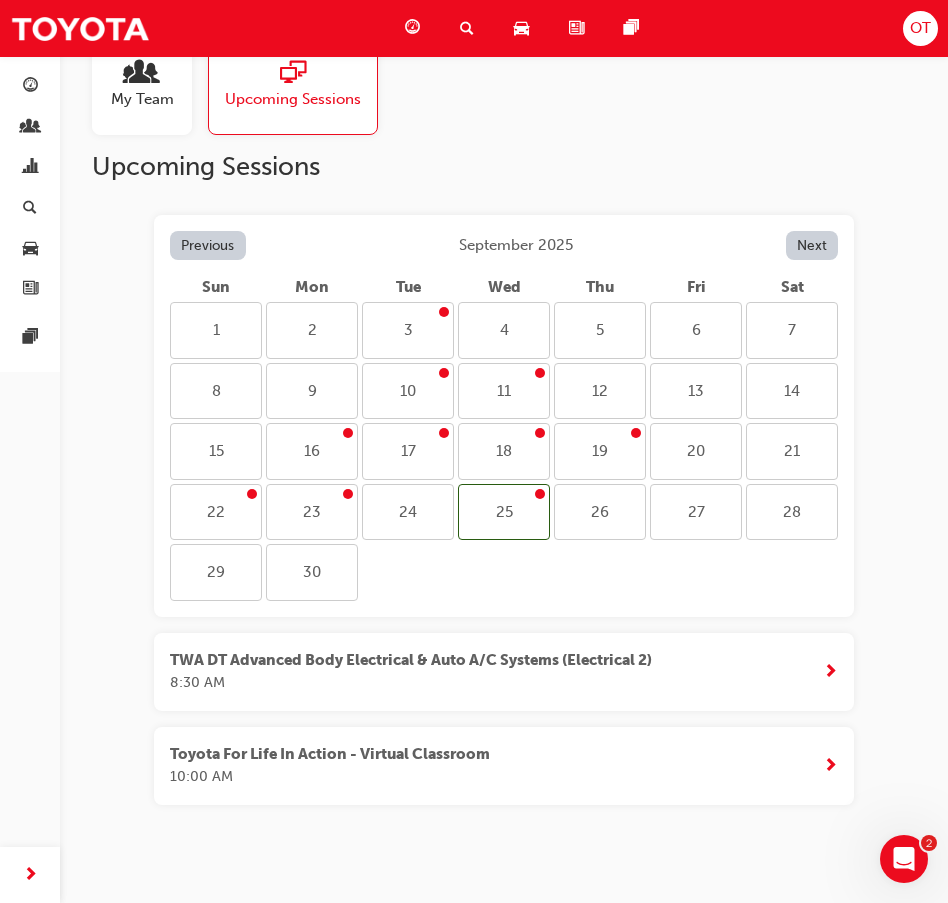 click on "Toyota For Life In Action - Virtual Classroom 10:00 AM" at bounding box center (504, 766) 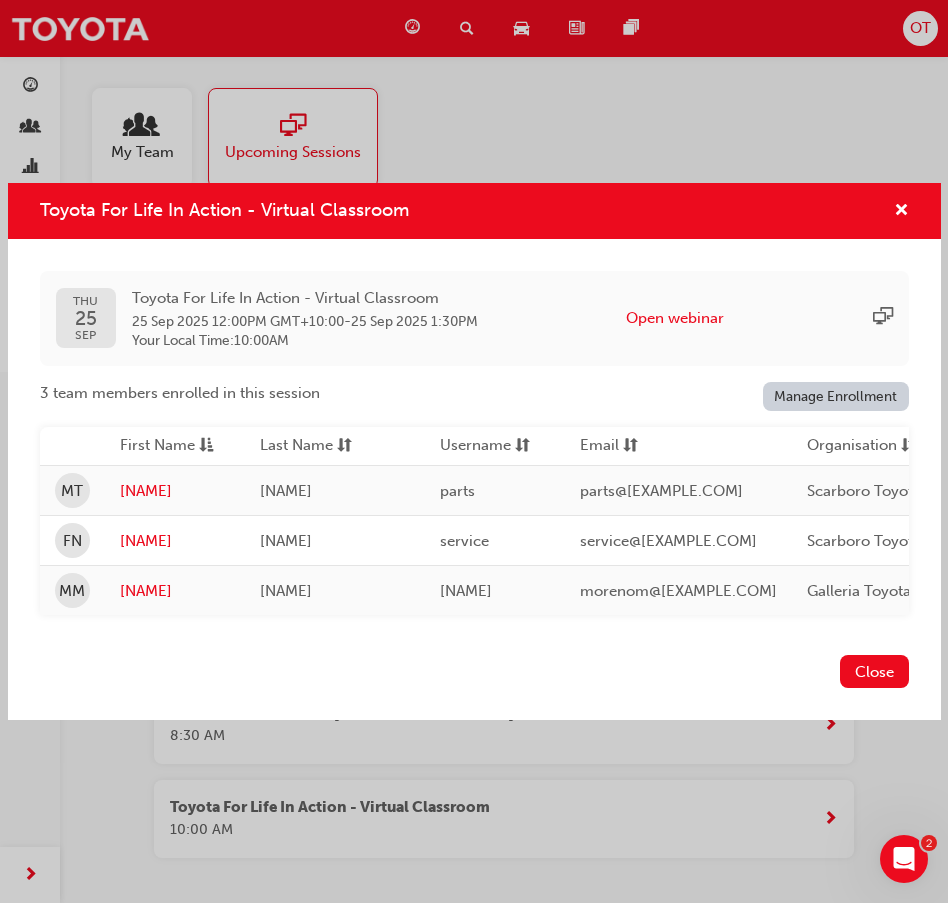 scroll, scrollTop: 53, scrollLeft: 0, axis: vertical 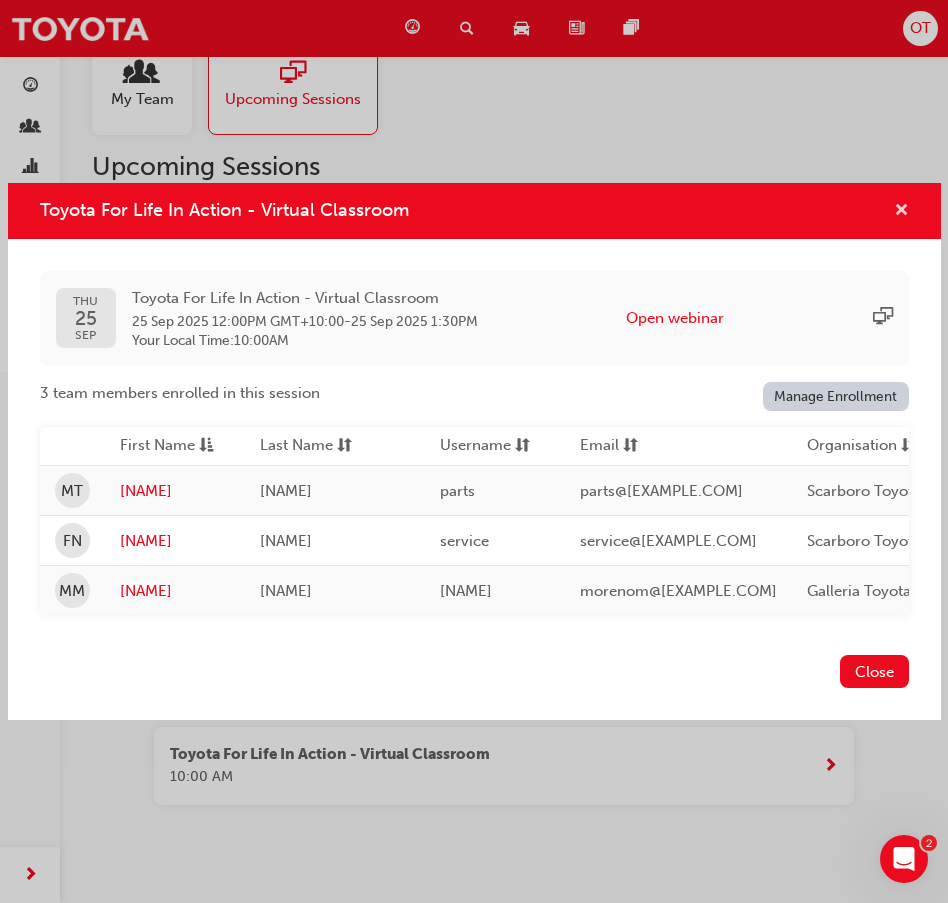 click at bounding box center [901, 212] 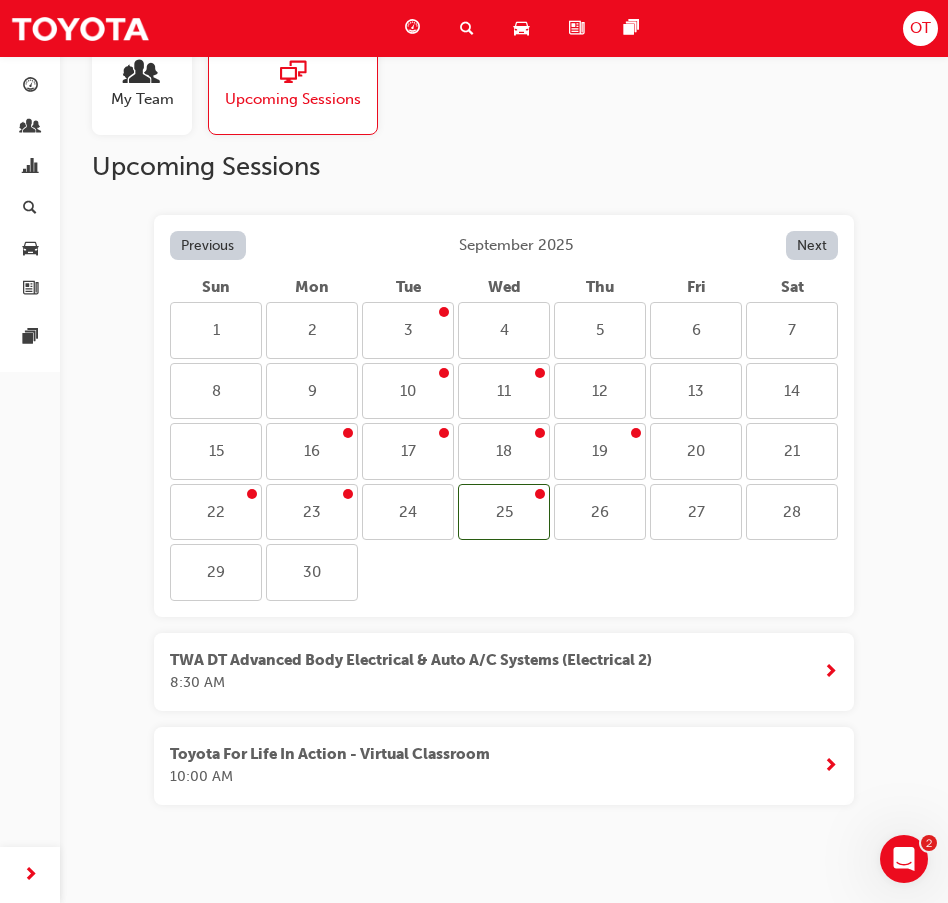 click on "Upcoming Sessions Previous September 2025 Next Sun Mon Tue Wed Thu Fri Sat 1 2 3 4 5 6 7 8 9 10 11 12 13 14 15 16 17 18 19 20 21 22 23 24 25 26 27 28 29 30 TWA DT Advanced Body Electrical & Auto A/C Systems (Electrical 2) 8:30 AM Toyota For Life In Action - Virtual Classroom 10:00 AM" at bounding box center (504, 478) 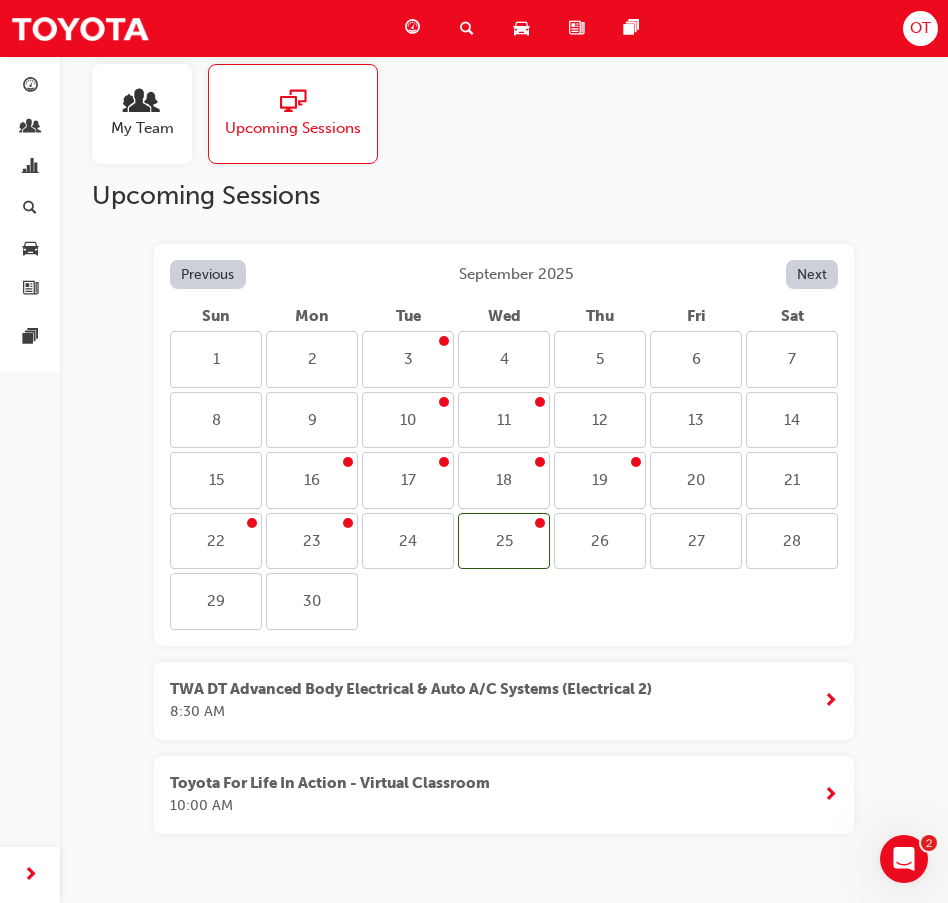scroll, scrollTop: 0, scrollLeft: 0, axis: both 